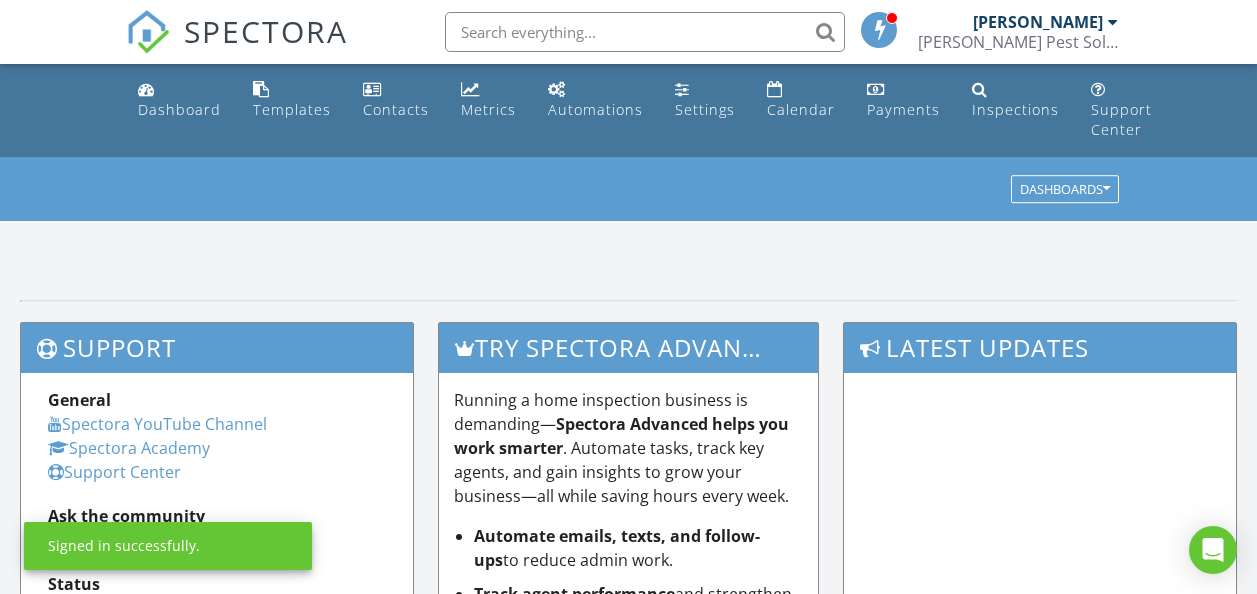 scroll, scrollTop: 0, scrollLeft: 0, axis: both 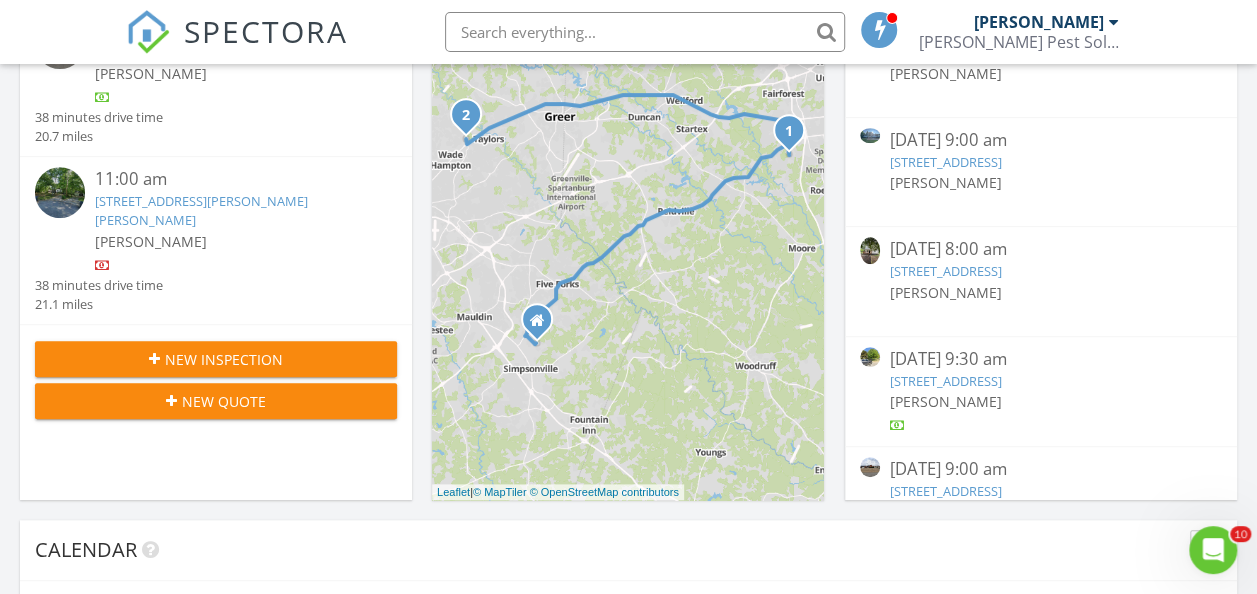 click on "New Inspection" at bounding box center (224, 359) 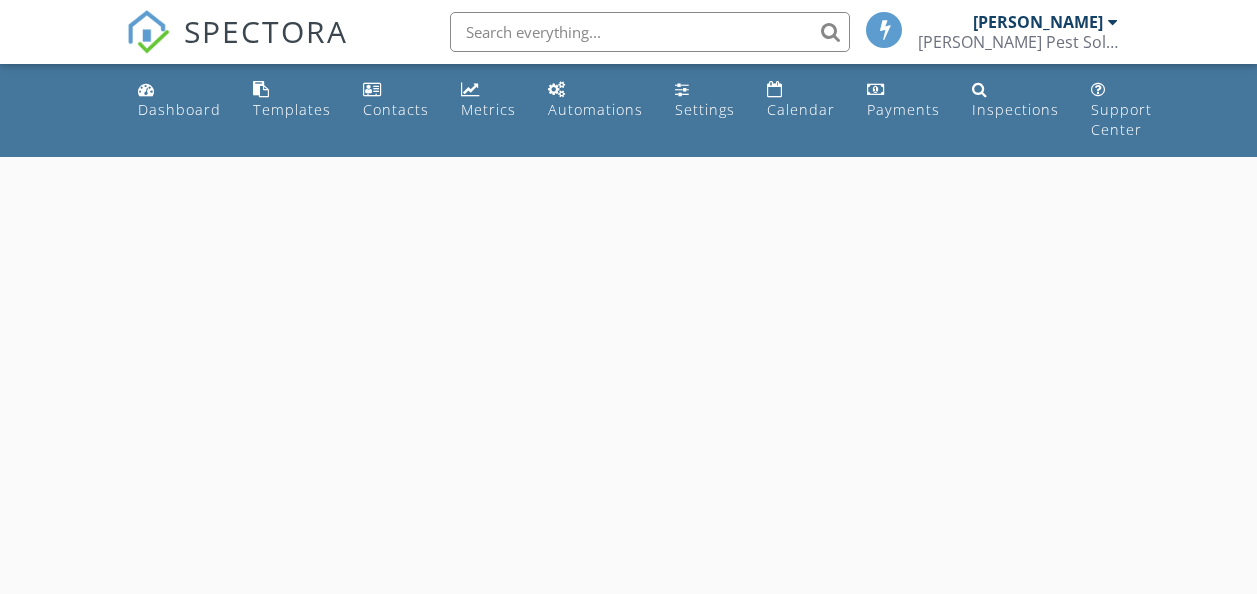scroll, scrollTop: 0, scrollLeft: 0, axis: both 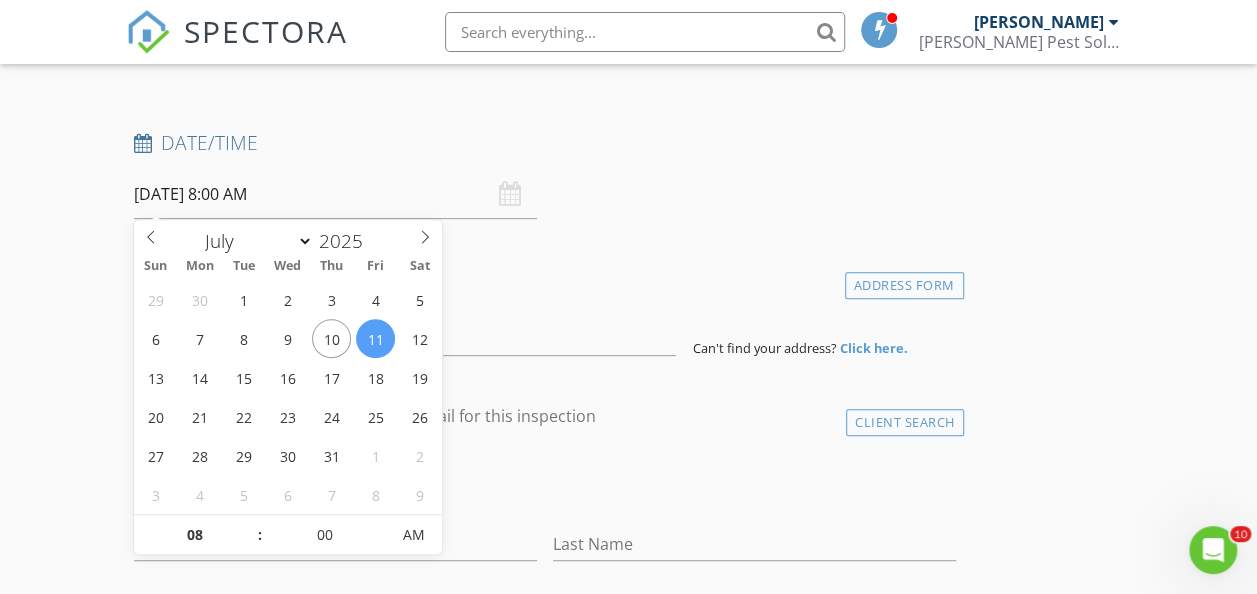 click on "07/11/2025 8:00 AM" at bounding box center [335, 194] 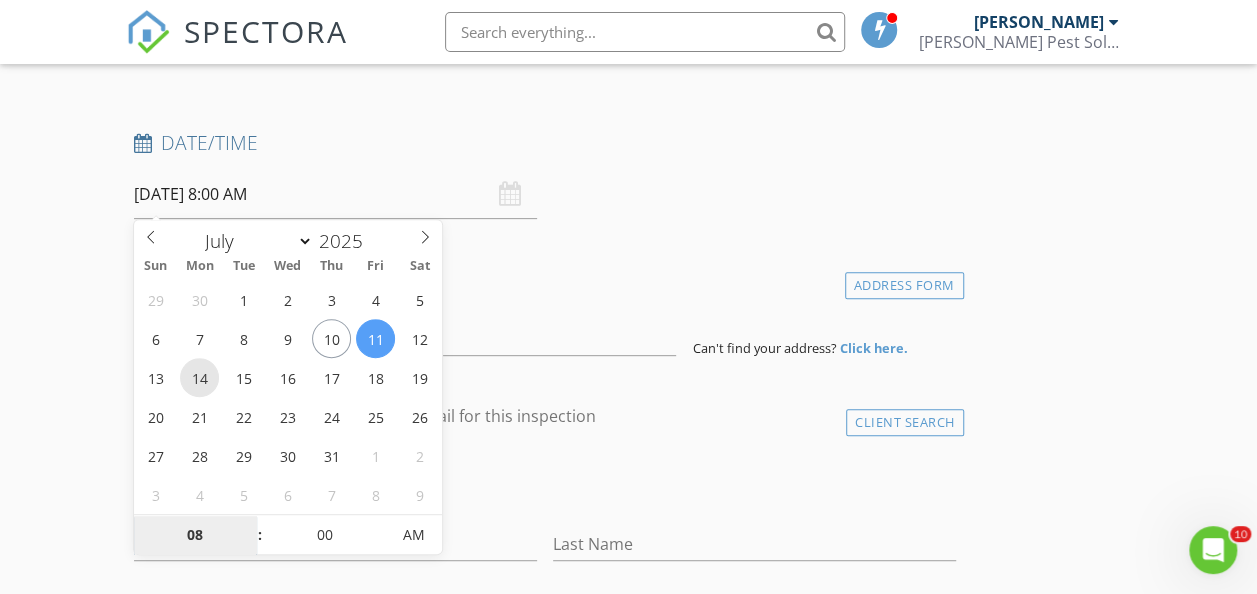 type on "07/14/2025 8:00 AM" 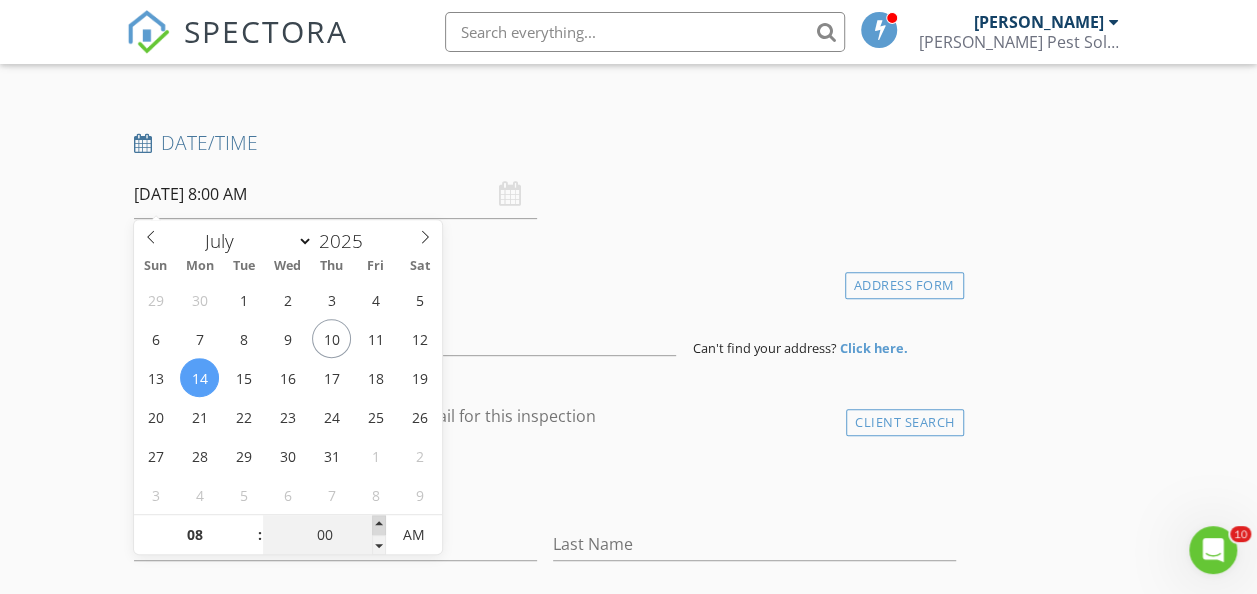type on "05" 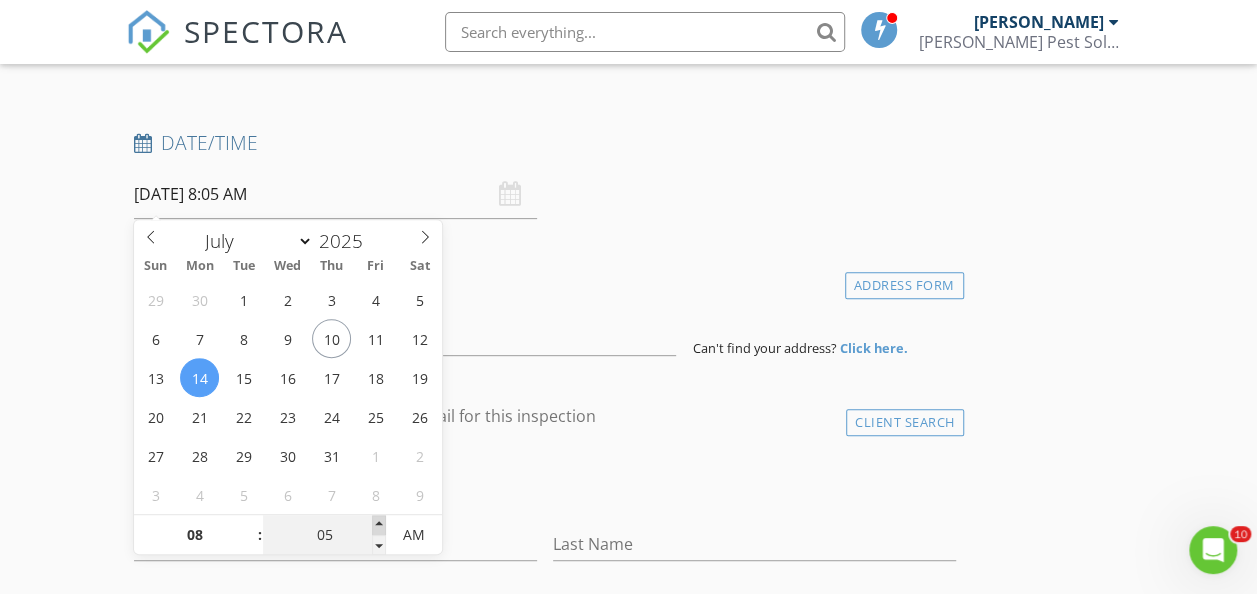 click at bounding box center (379, 525) 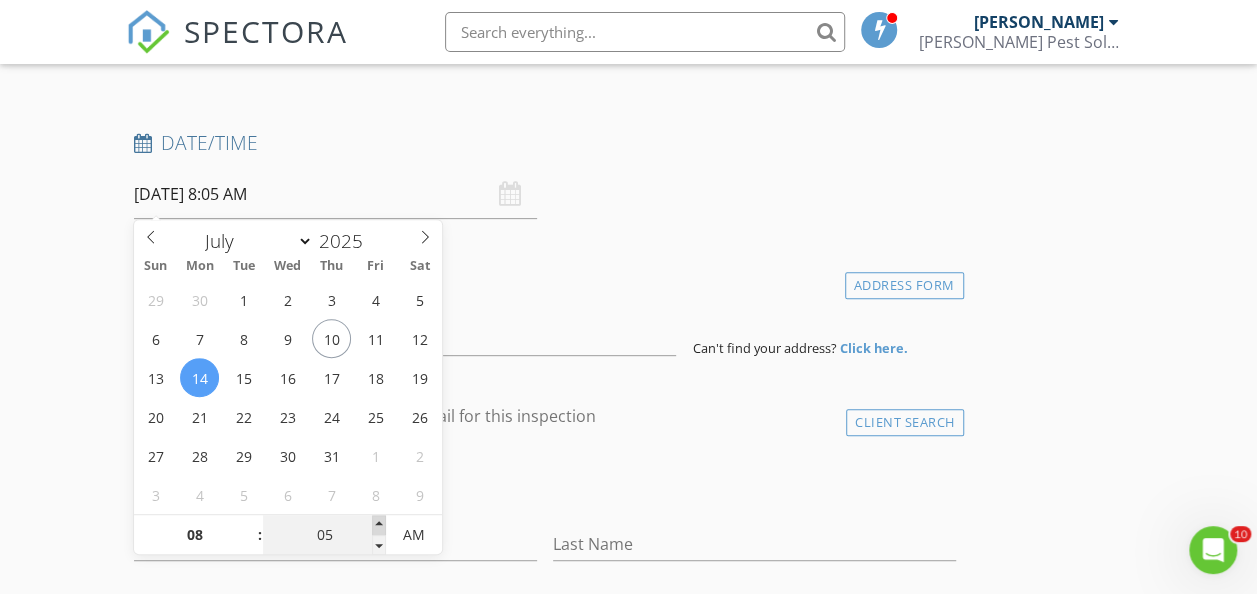 type on "10" 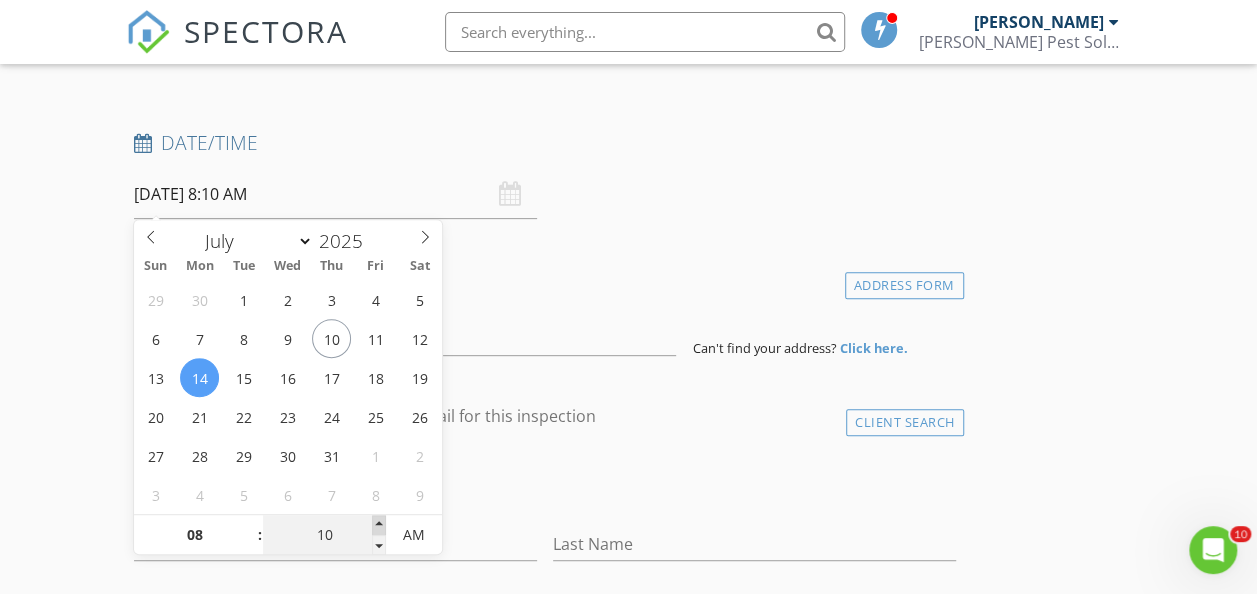 click at bounding box center [379, 525] 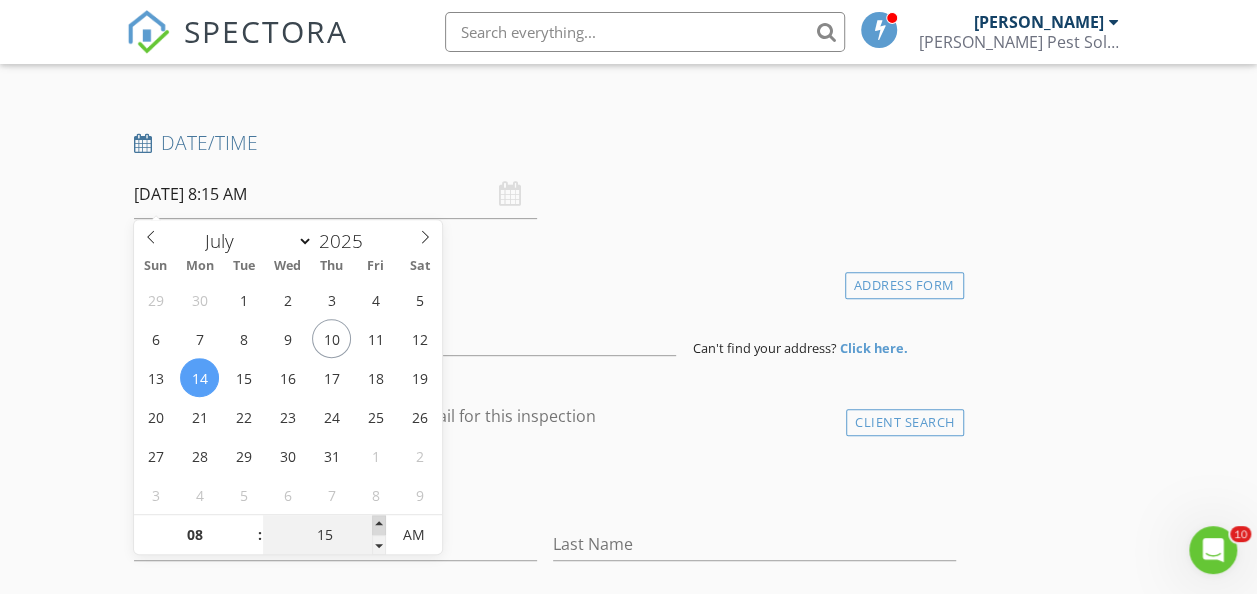 click at bounding box center (379, 525) 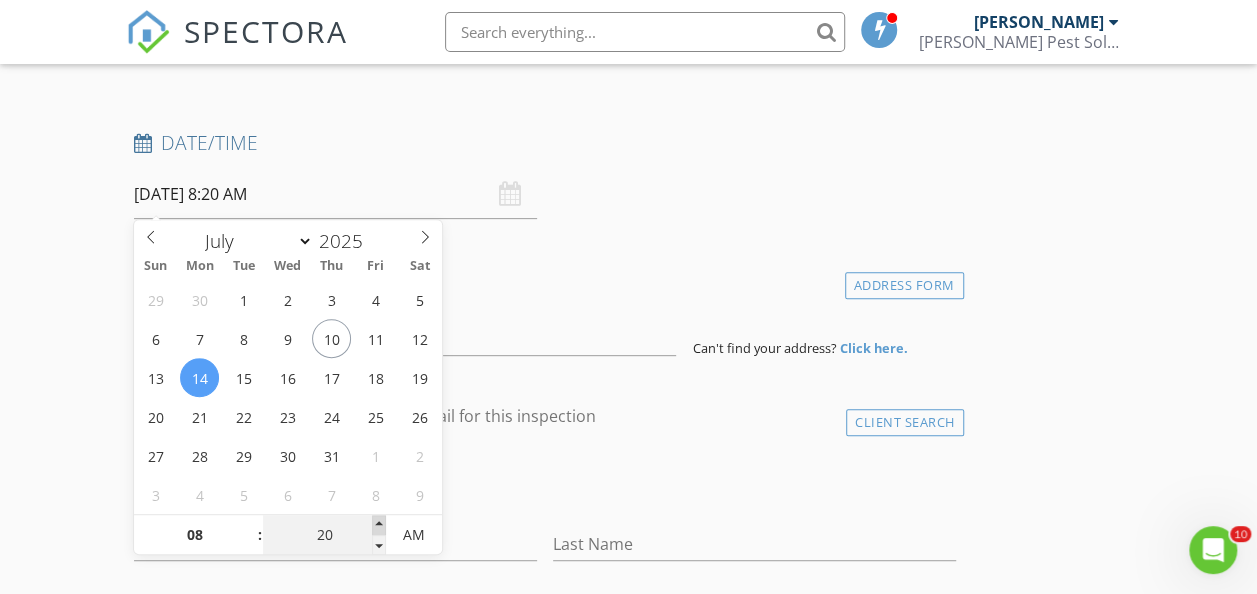 click at bounding box center [379, 525] 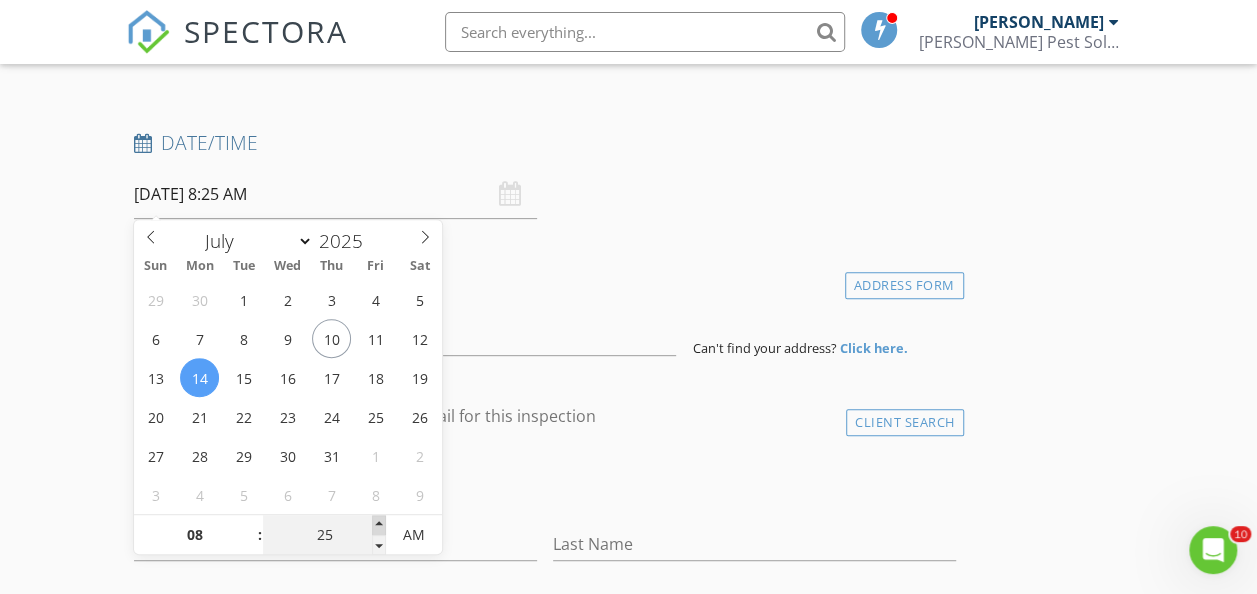 click at bounding box center [379, 525] 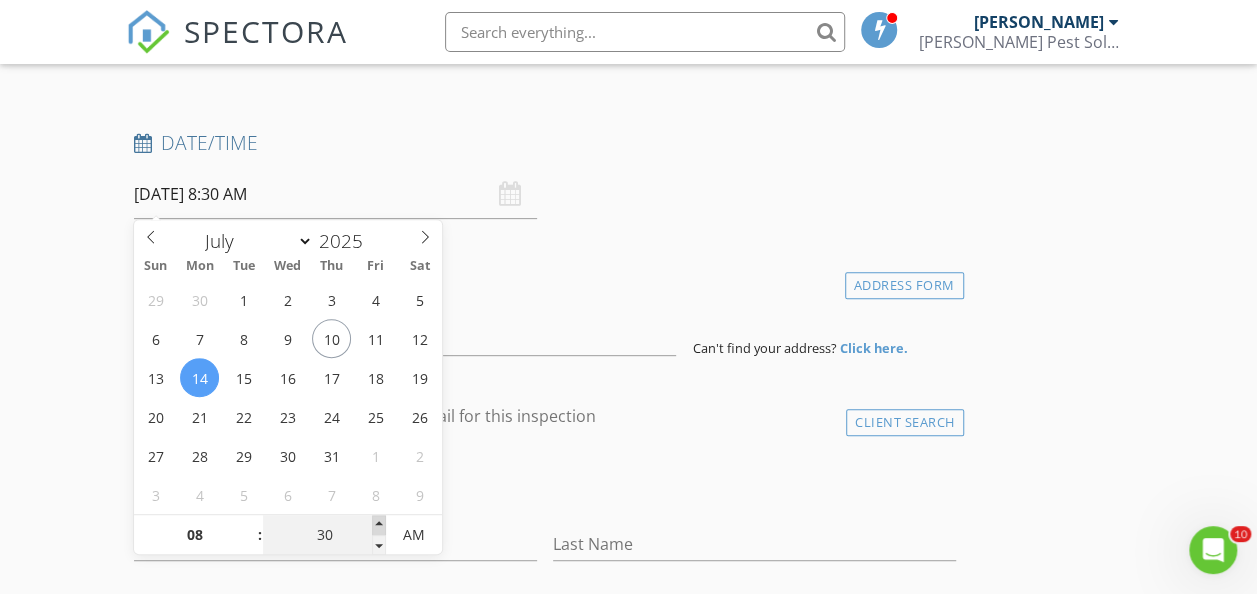 click at bounding box center (379, 525) 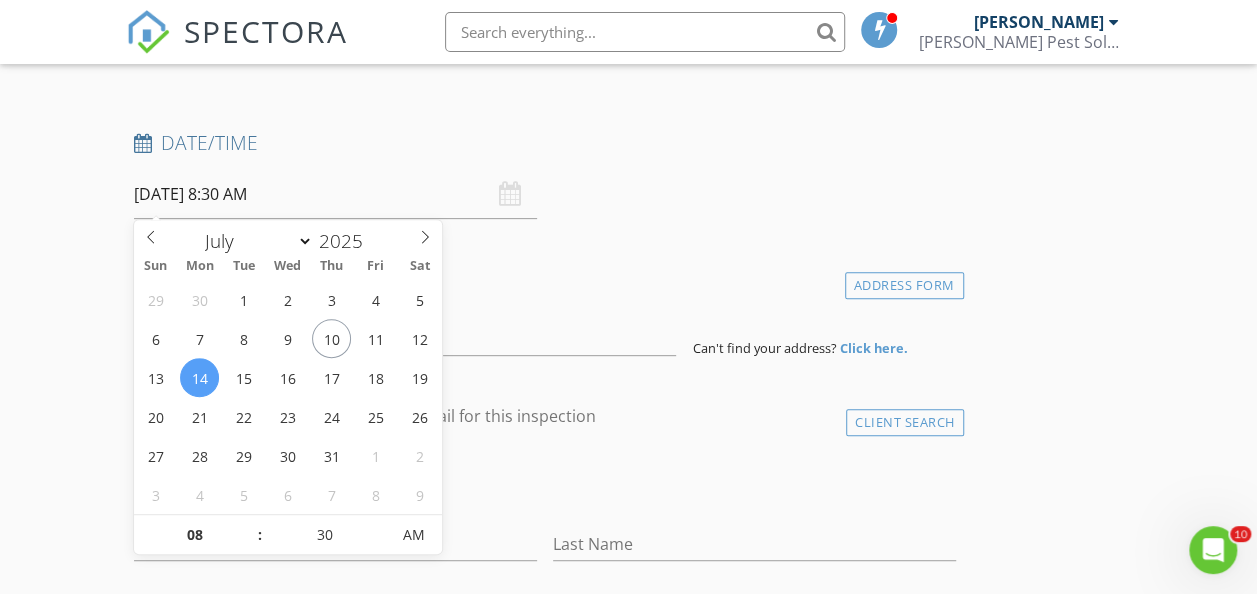 click on "Date/Time
07/14/2025 8:30 AM" at bounding box center (545, 174) 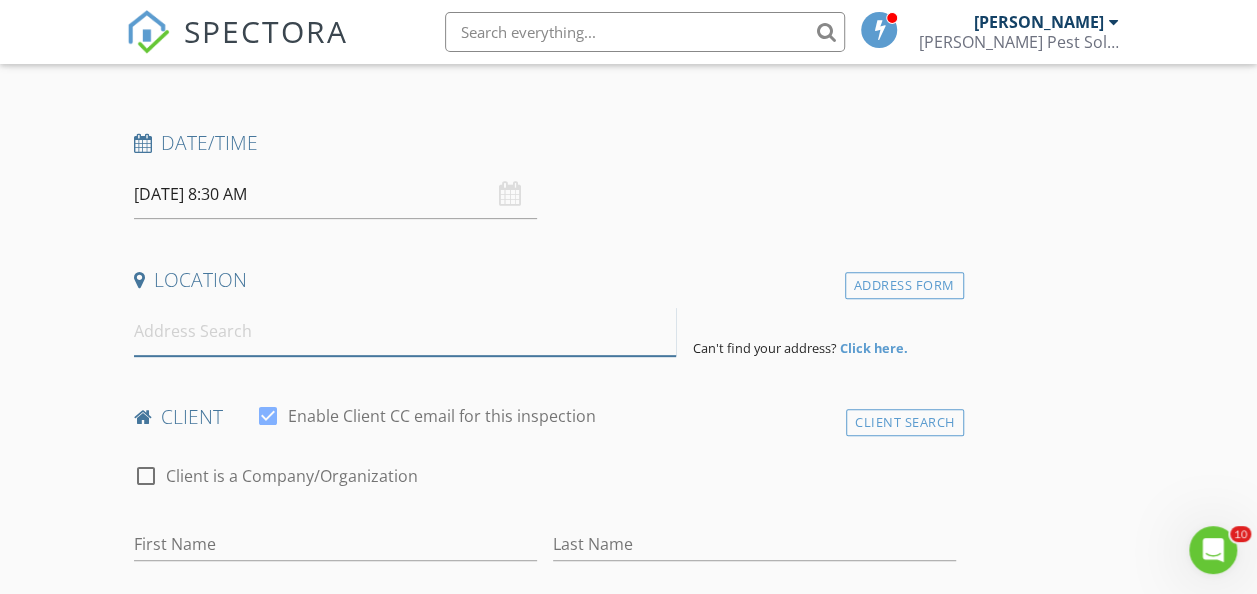 click at bounding box center (405, 331) 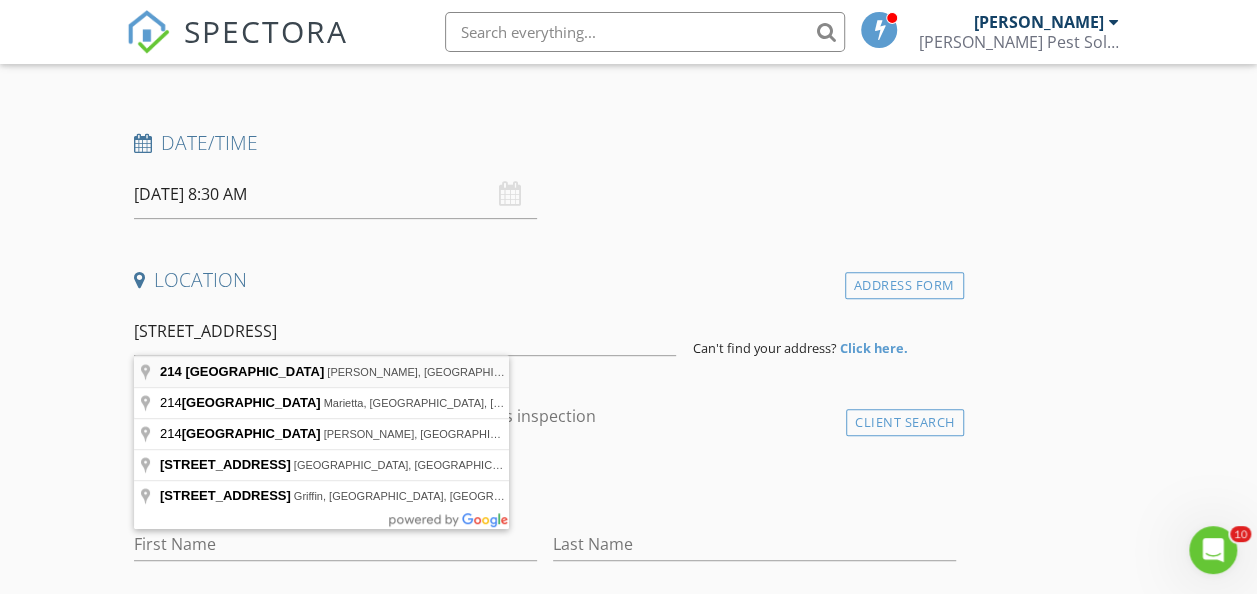 type on "[STREET_ADDRESS]" 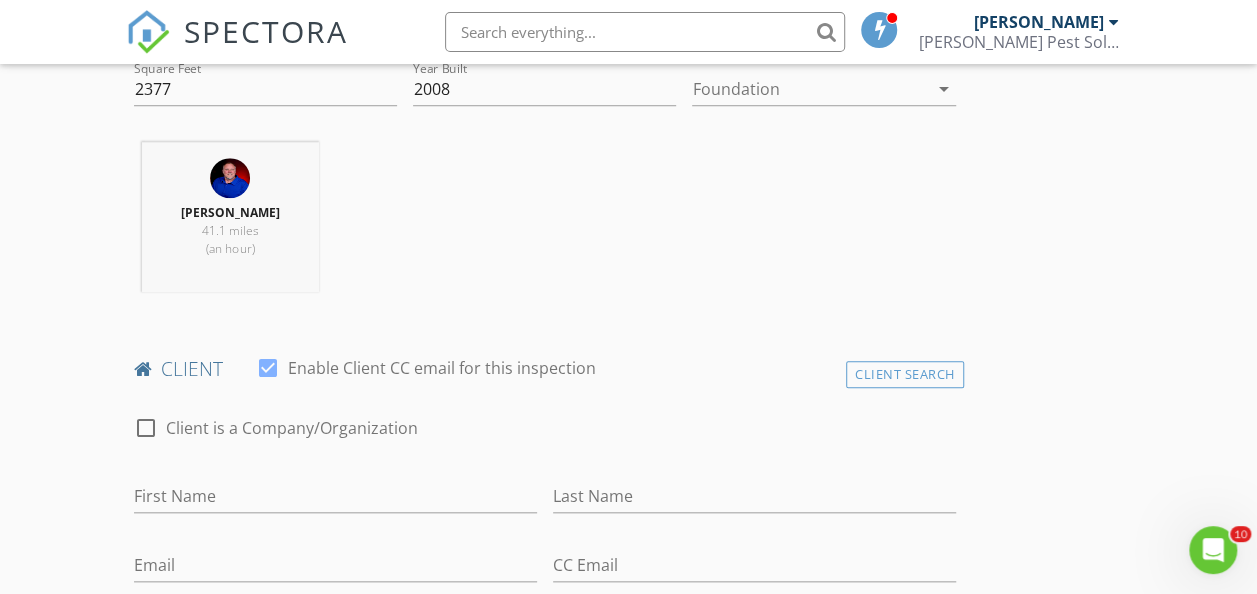 scroll, scrollTop: 800, scrollLeft: 0, axis: vertical 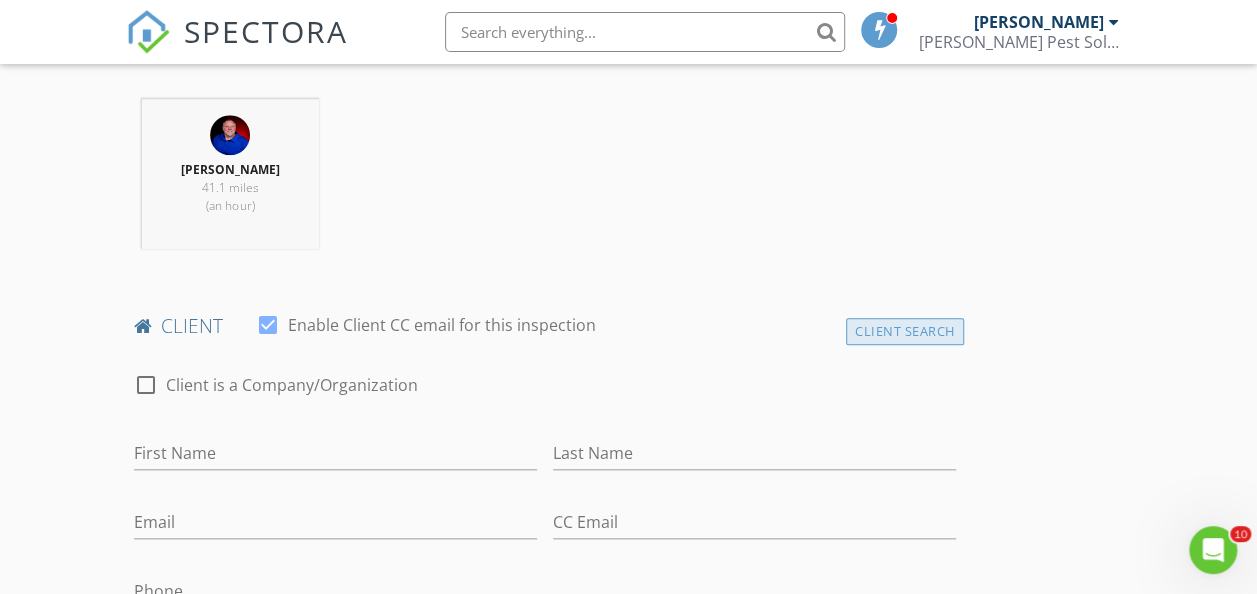 click on "Client Search" at bounding box center (905, 331) 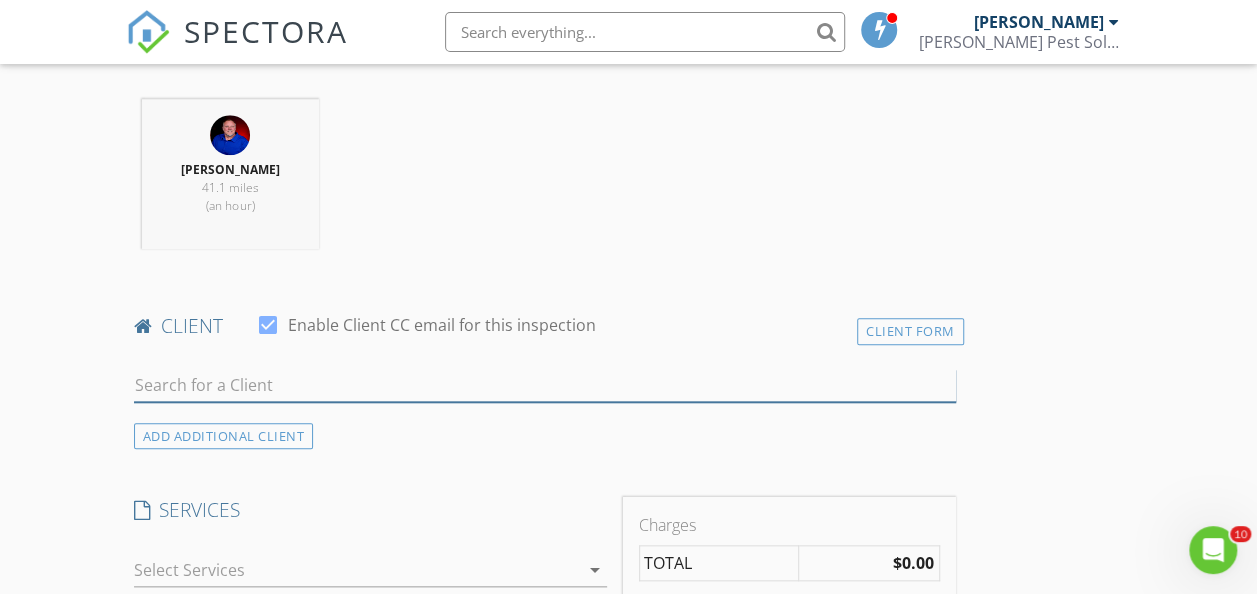 click at bounding box center (545, 385) 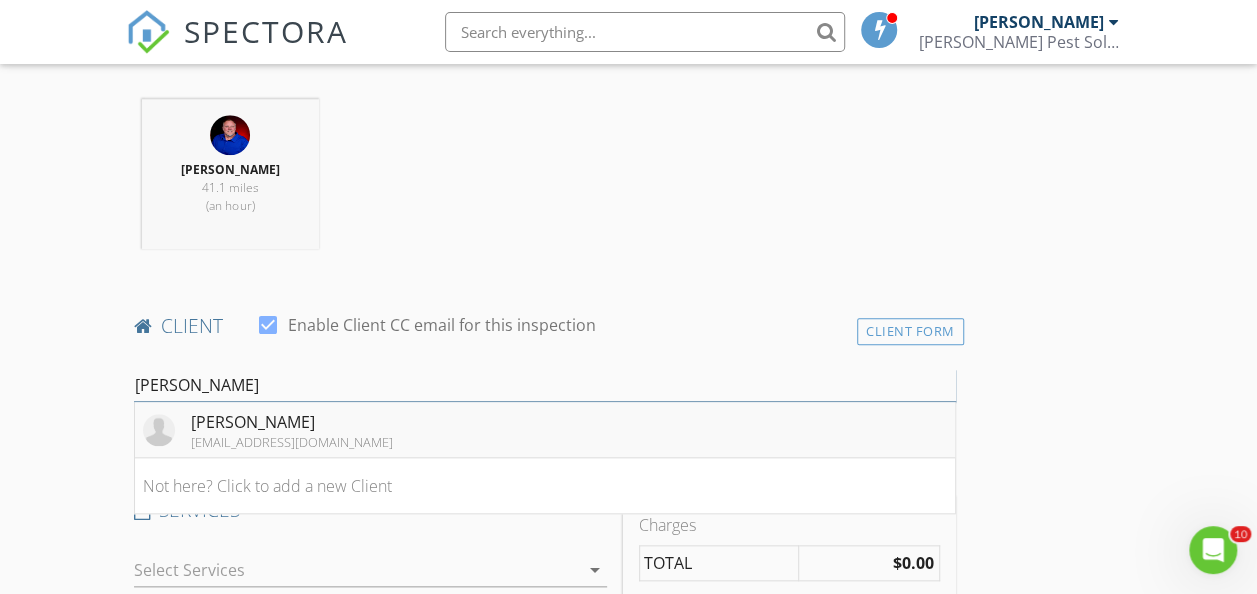 type on "[PERSON_NAME]" 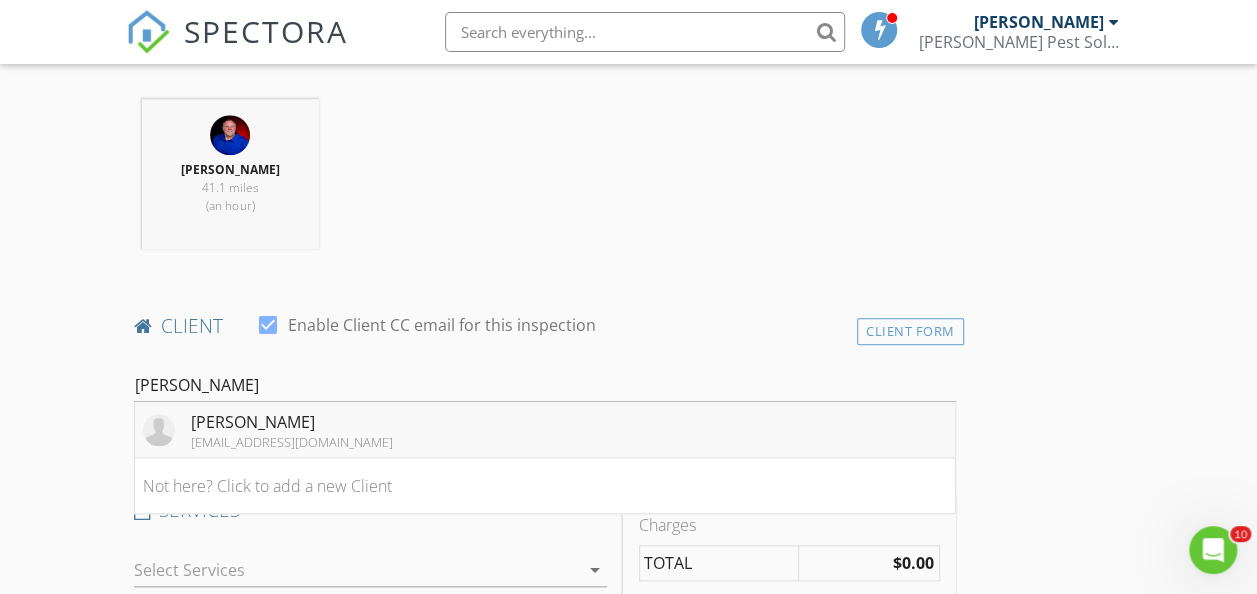 click on "[PERSON_NAME]" at bounding box center (292, 422) 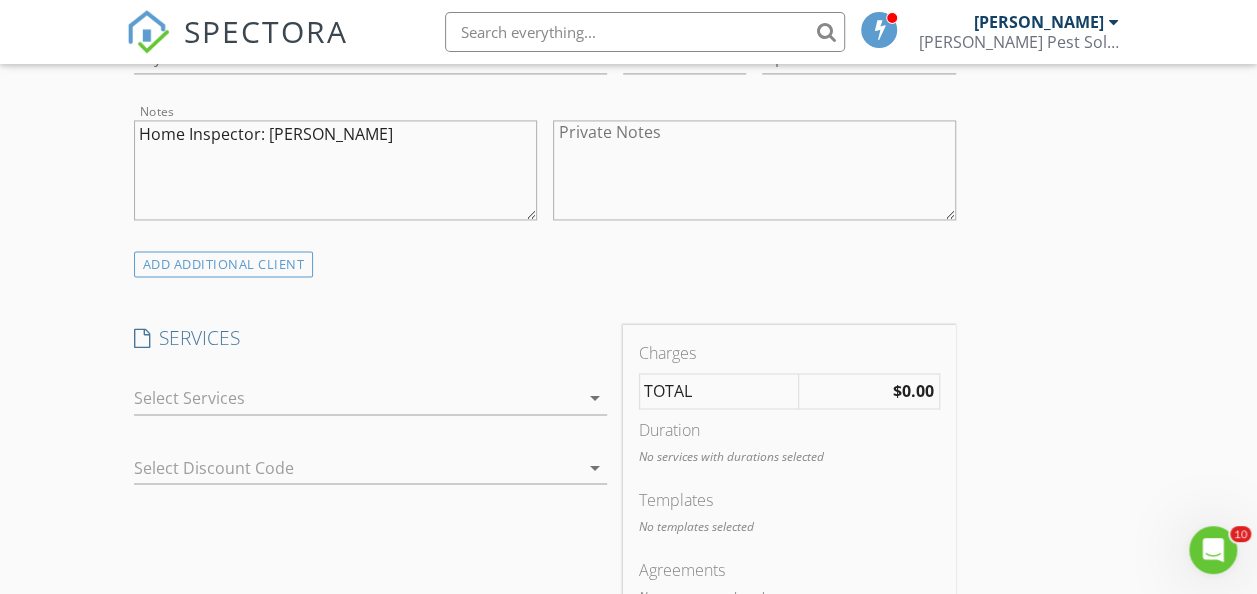 scroll, scrollTop: 1500, scrollLeft: 0, axis: vertical 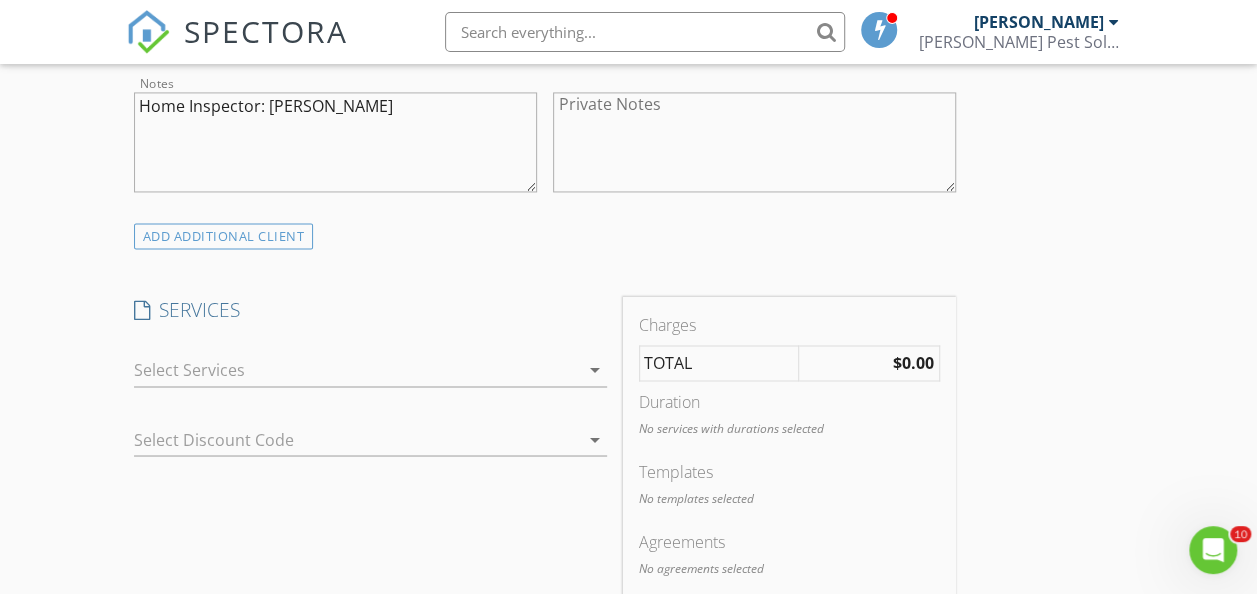 click at bounding box center (356, 370) 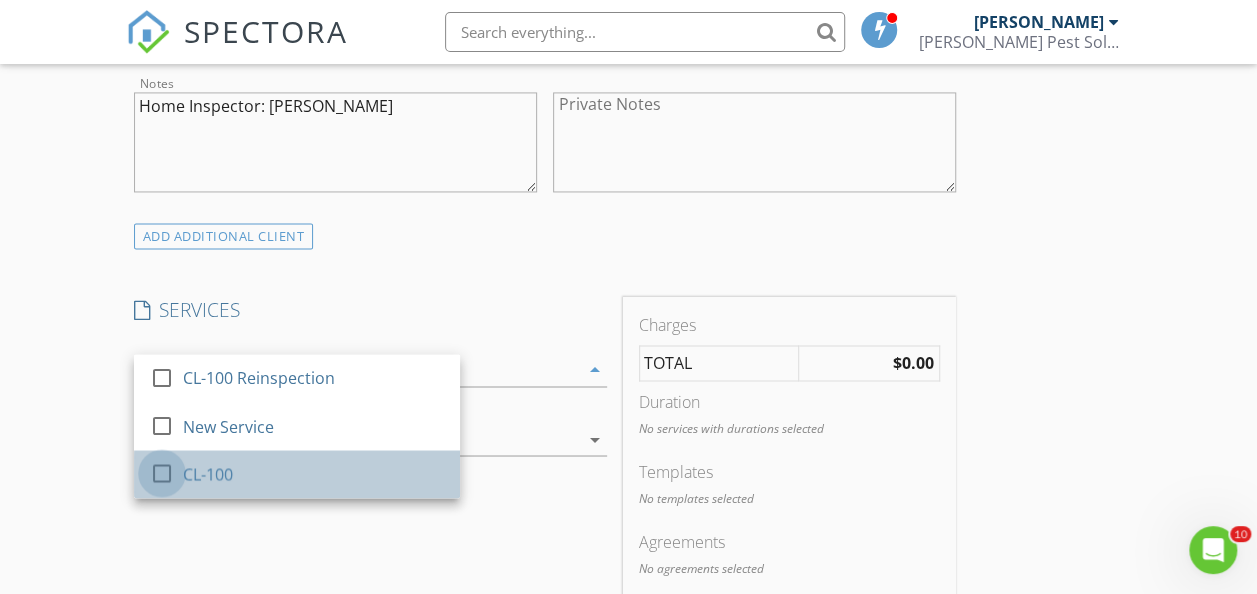 click at bounding box center [162, 472] 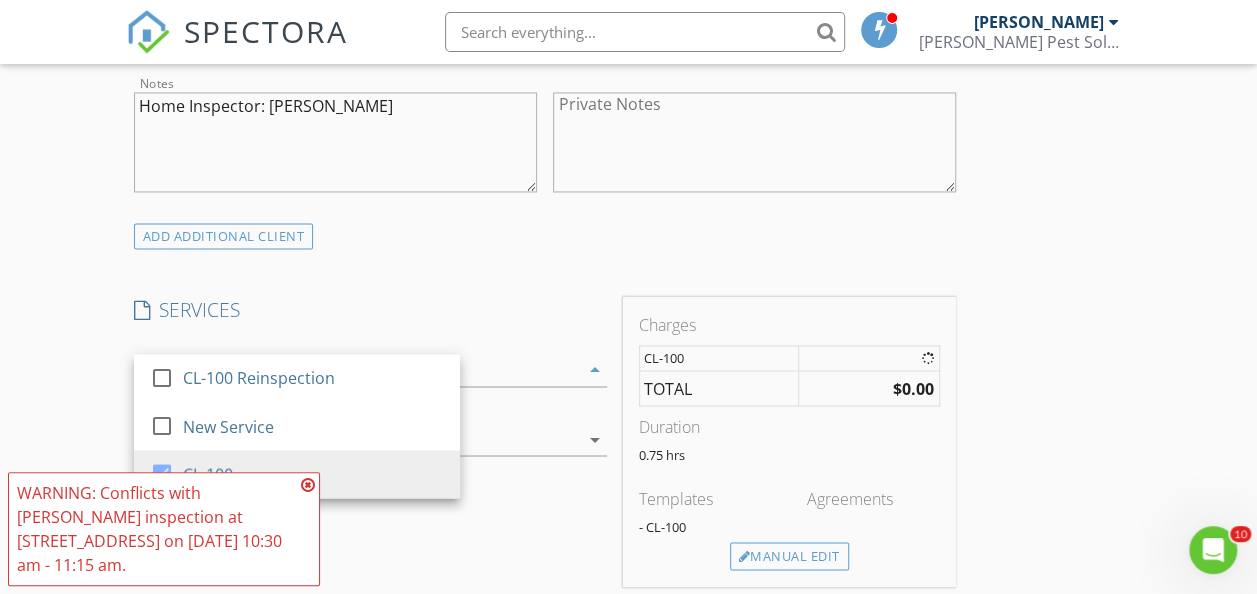 scroll, scrollTop: 1800, scrollLeft: 0, axis: vertical 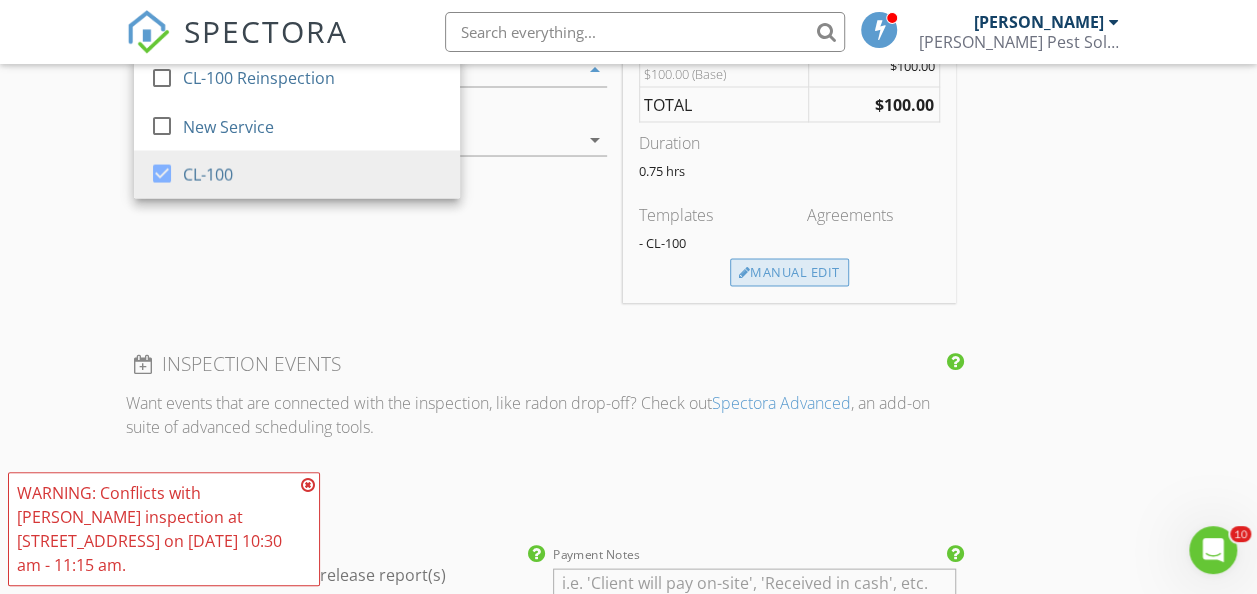 click on "Manual Edit" at bounding box center (789, 272) 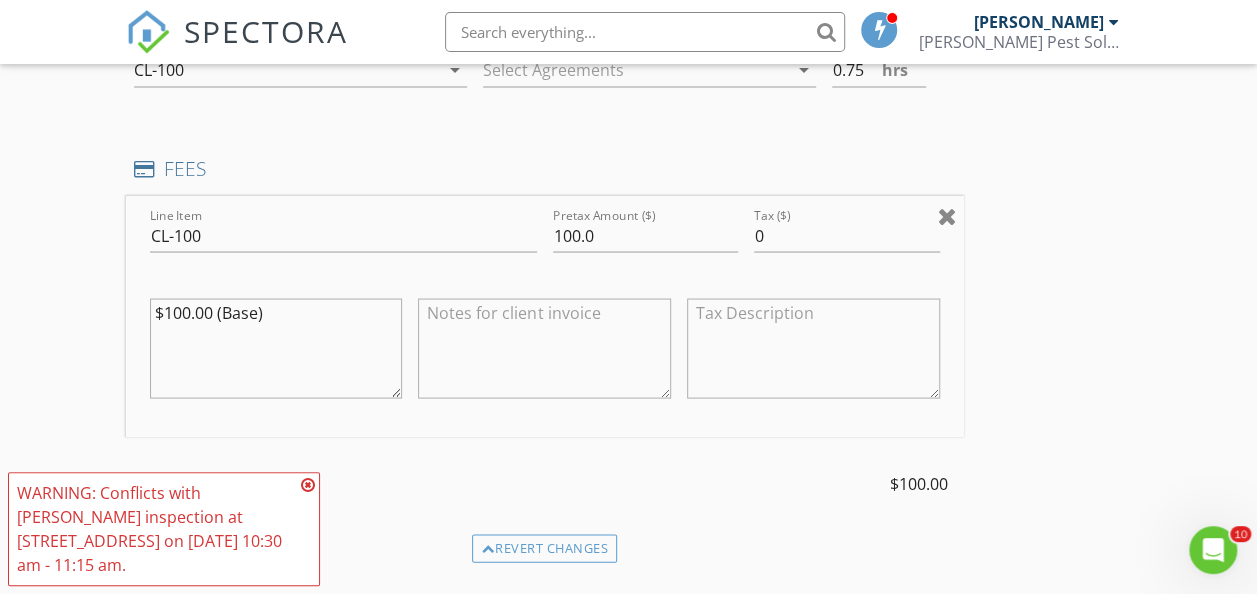 click at bounding box center (947, 215) 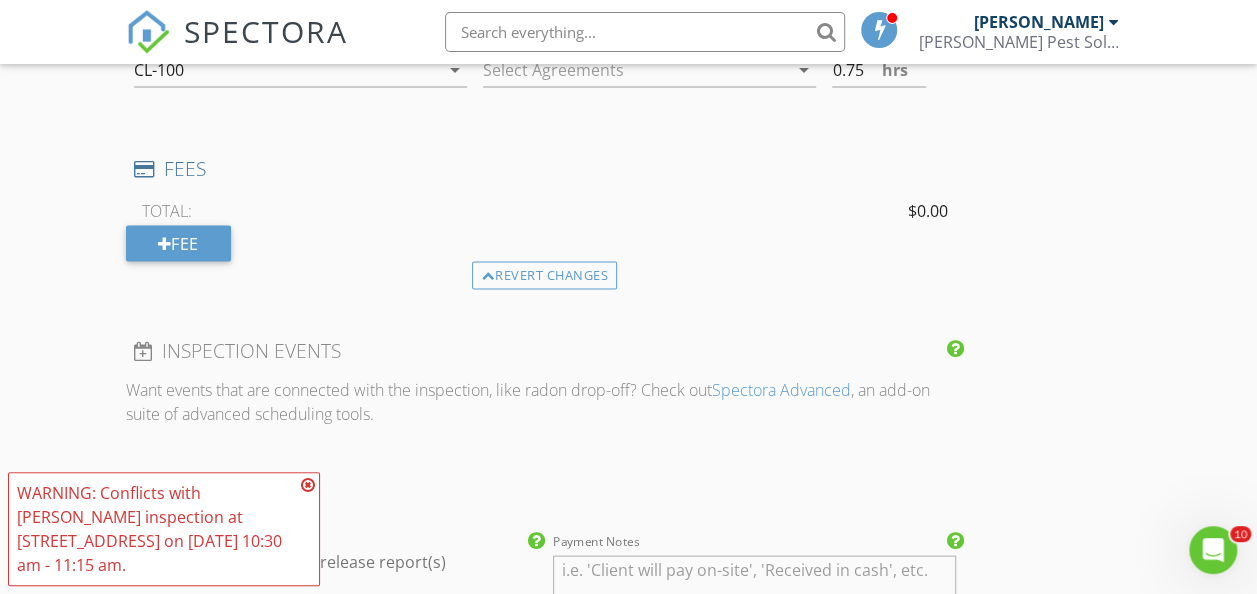 click at bounding box center (308, 485) 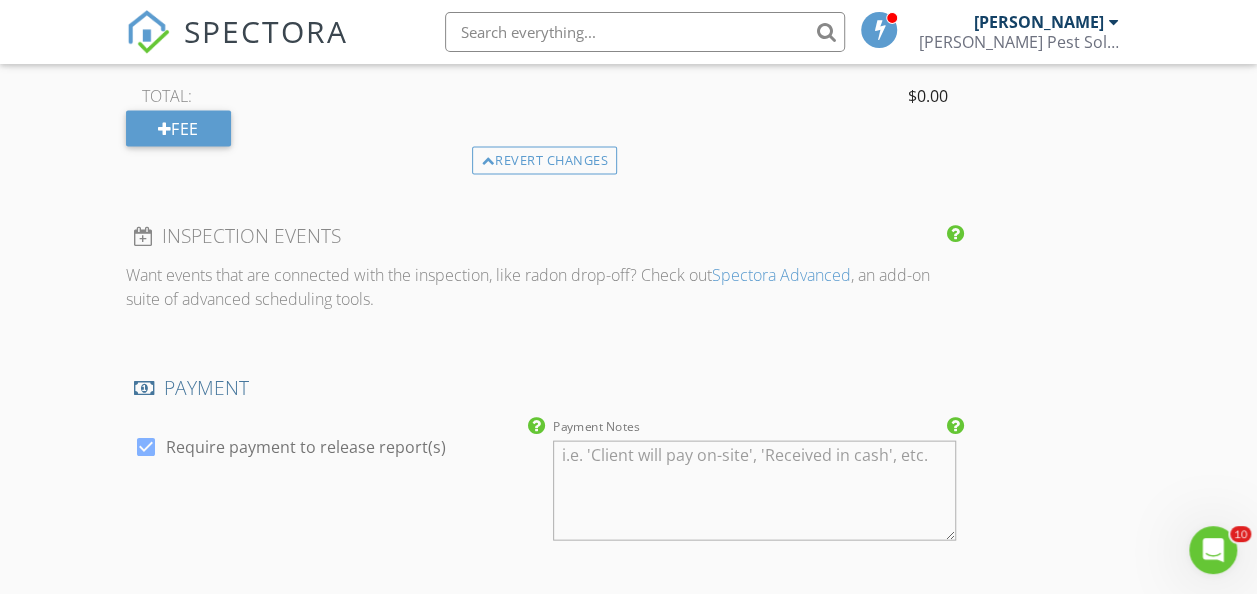 scroll, scrollTop: 2000, scrollLeft: 0, axis: vertical 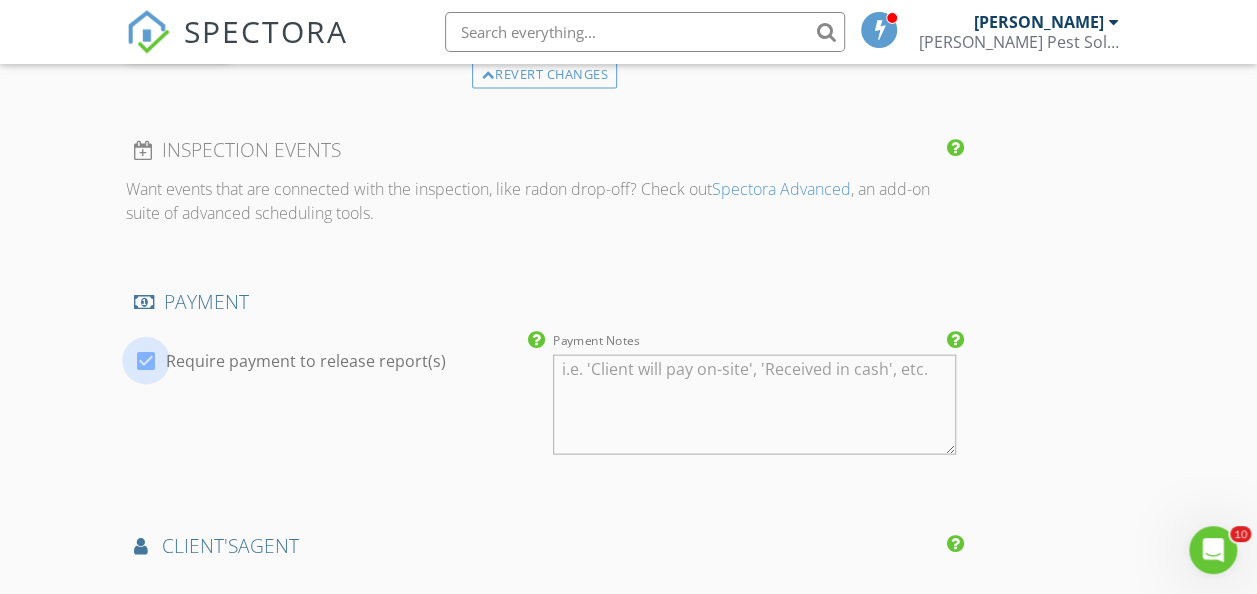 click at bounding box center [146, 361] 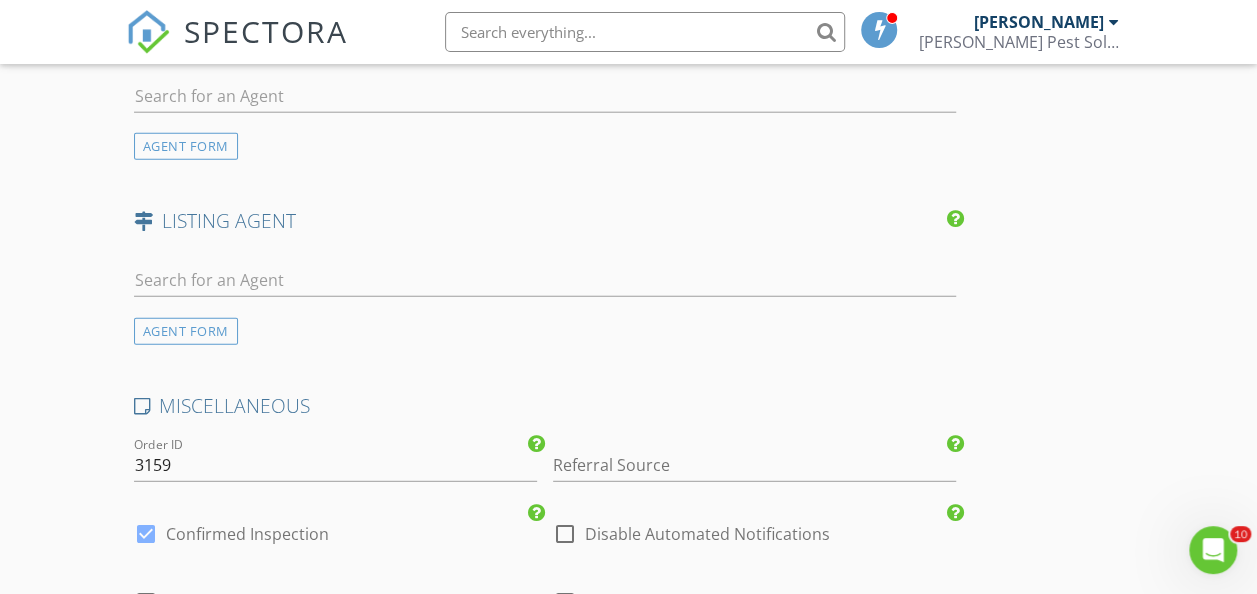 scroll, scrollTop: 2600, scrollLeft: 0, axis: vertical 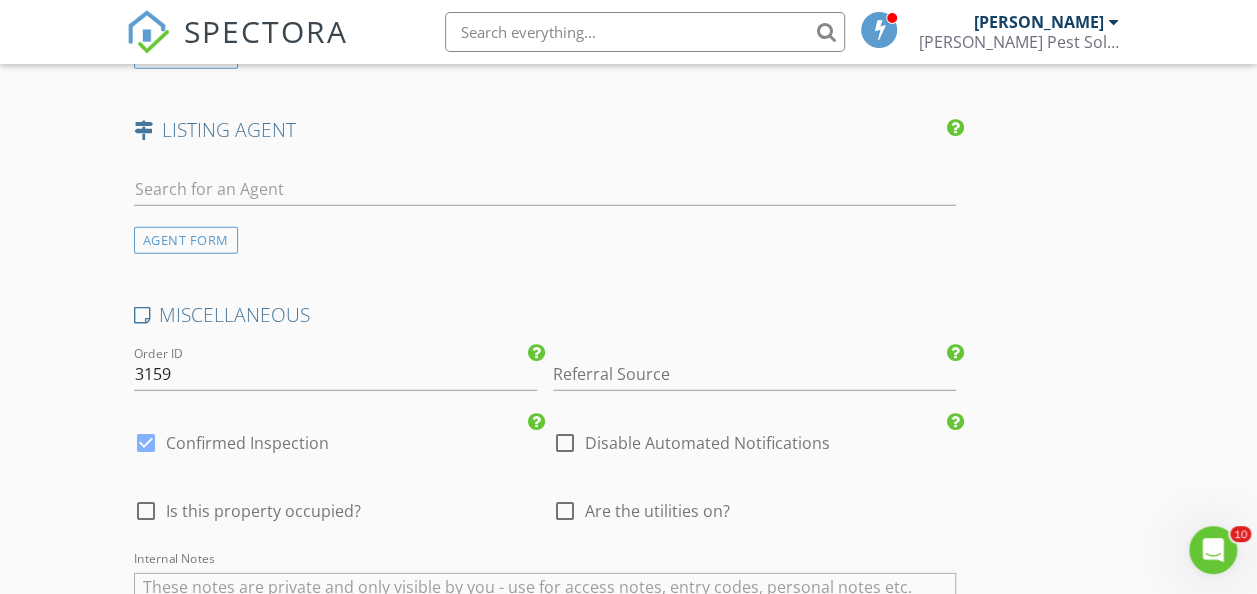 click at bounding box center (565, 443) 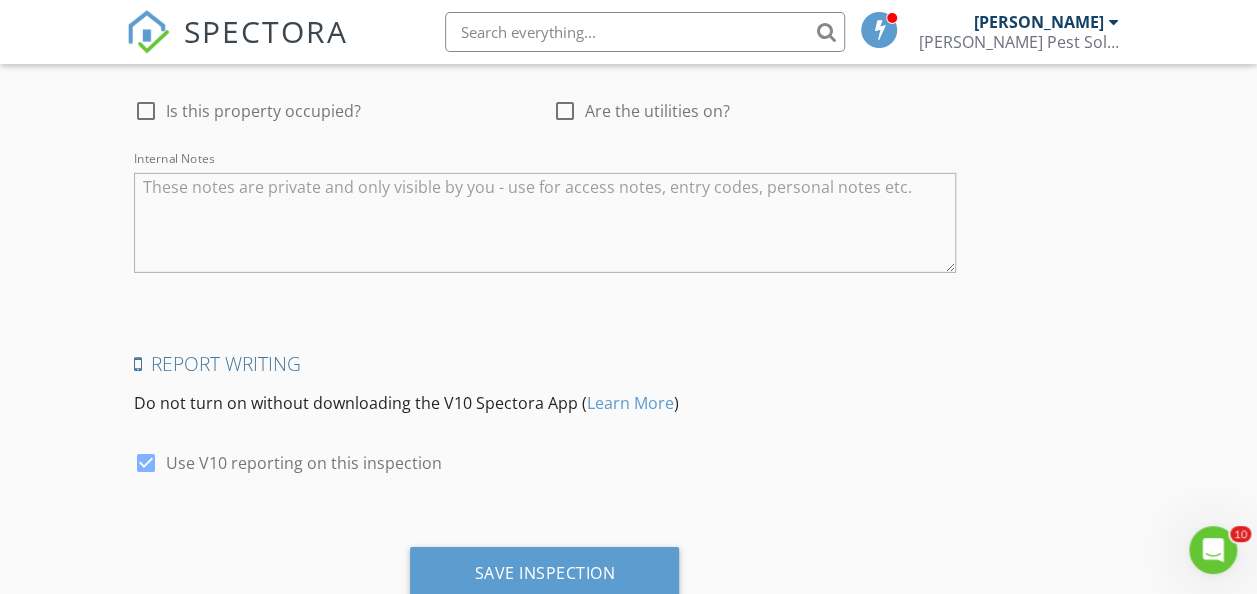 scroll, scrollTop: 3063, scrollLeft: 0, axis: vertical 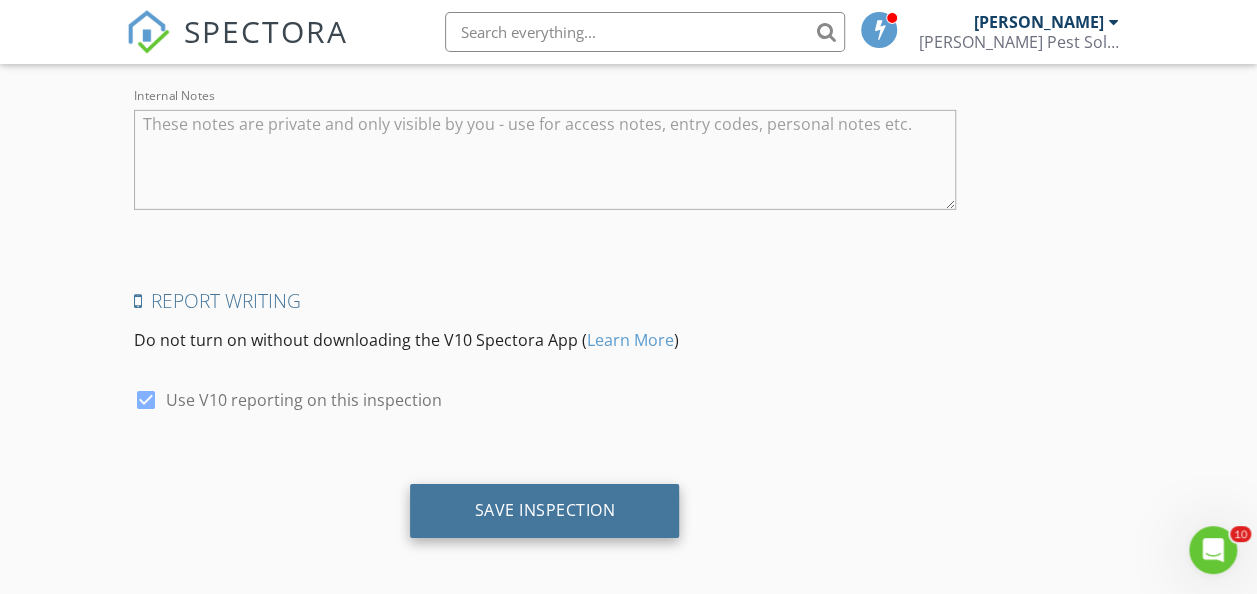 click on "Save Inspection" at bounding box center (544, 510) 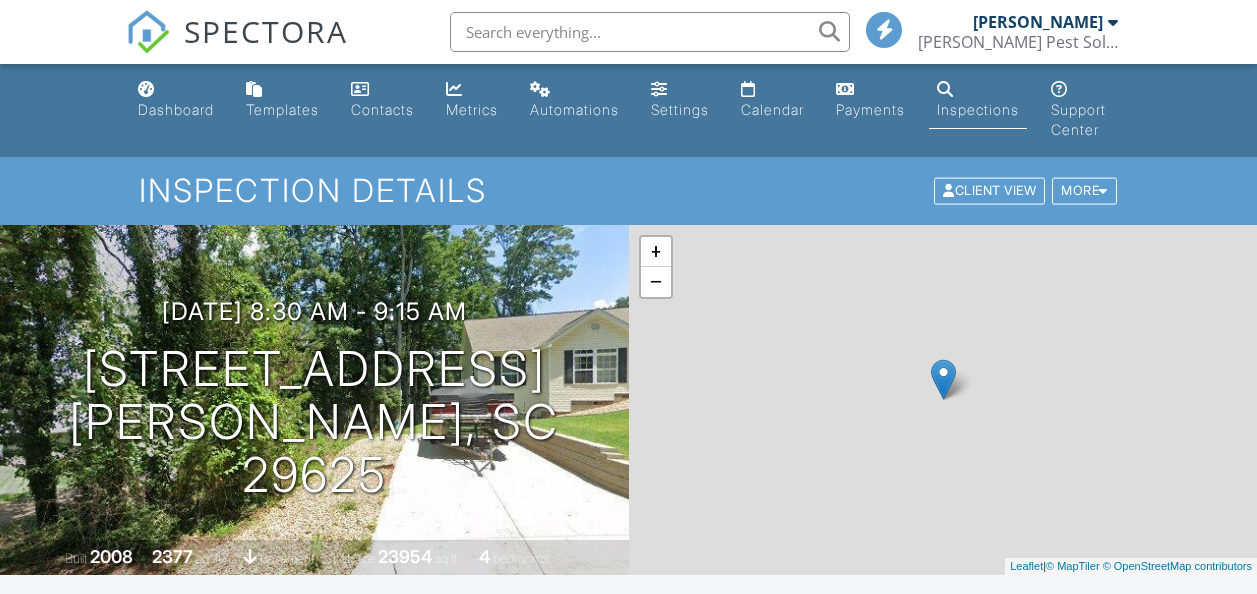 scroll, scrollTop: 0, scrollLeft: 0, axis: both 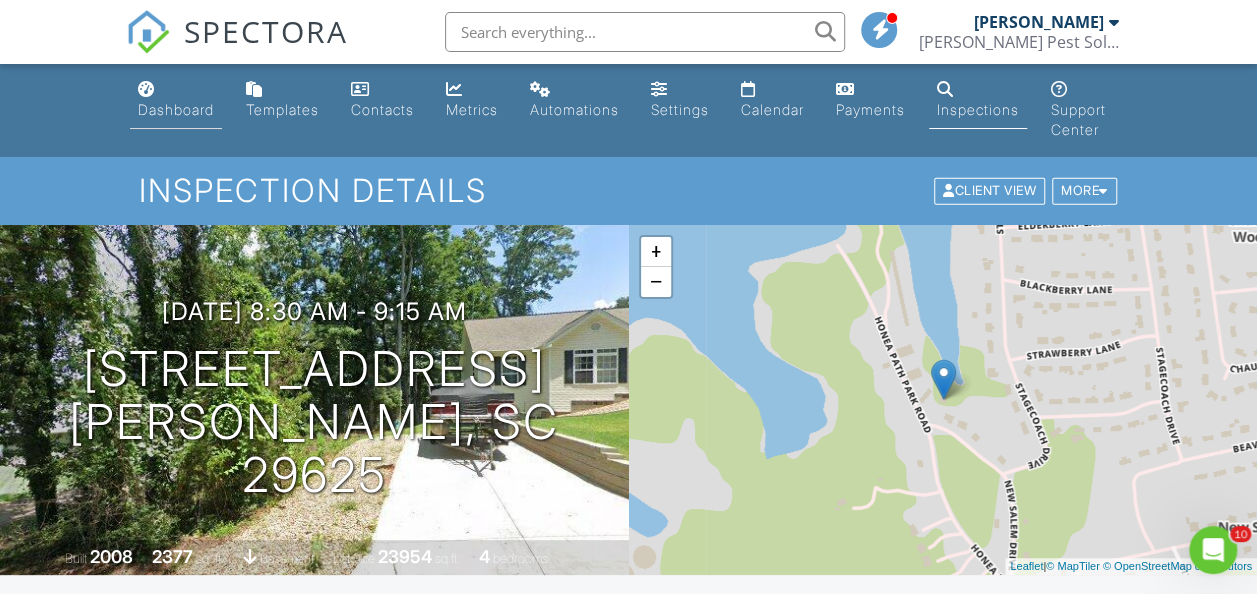 click on "Dashboard" at bounding box center [176, 109] 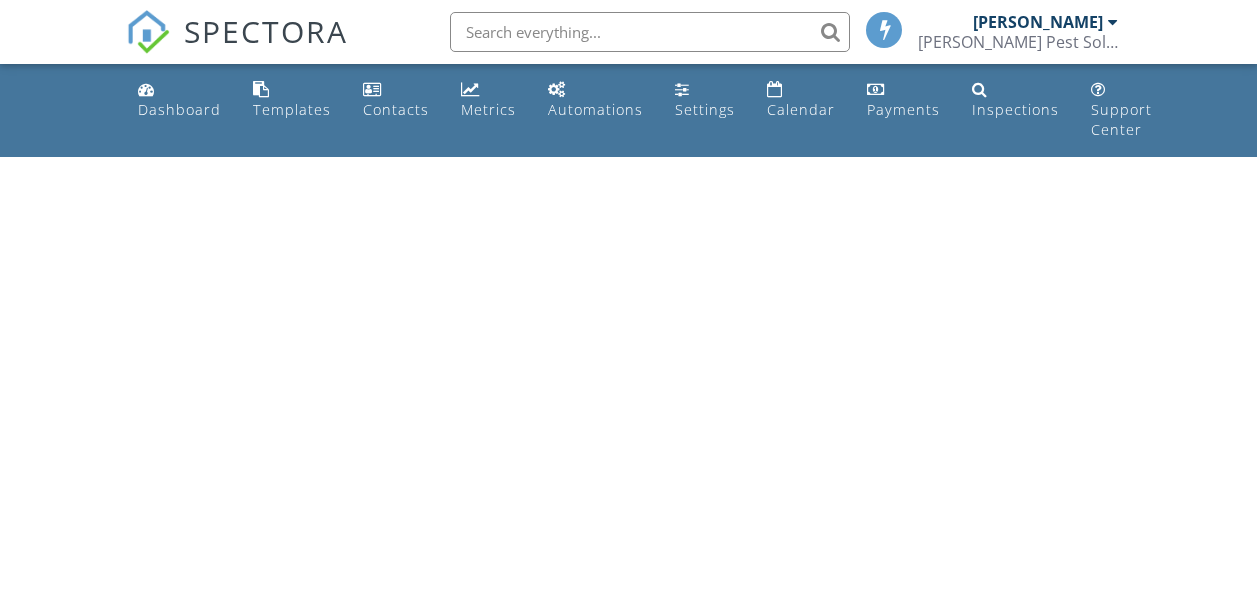 scroll, scrollTop: 0, scrollLeft: 0, axis: both 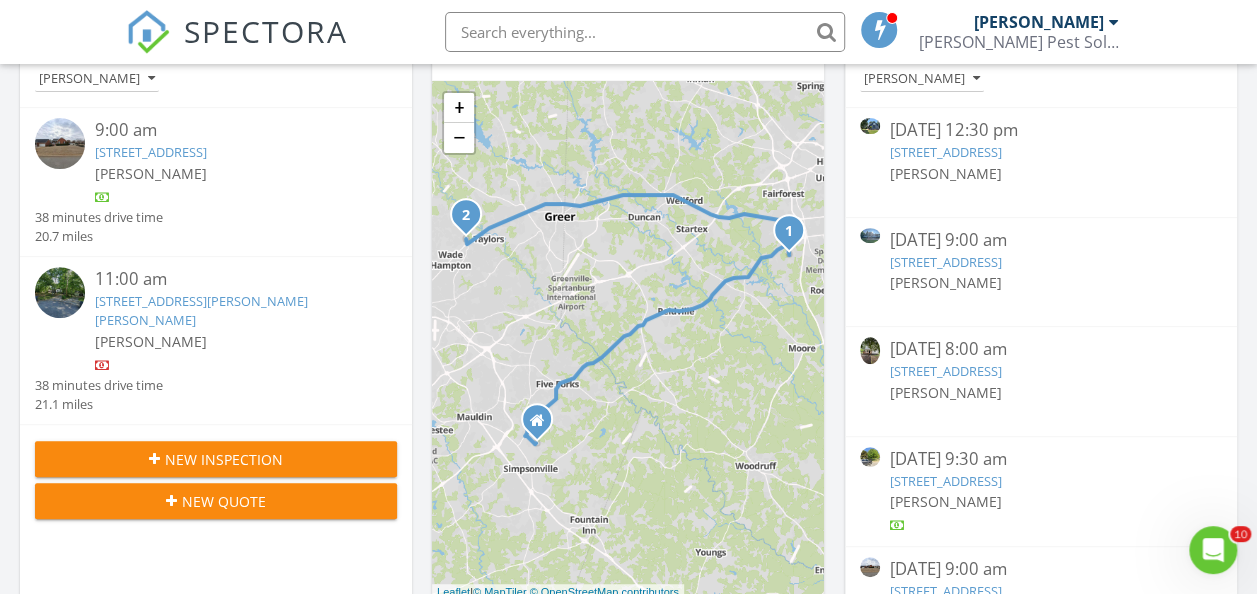 click on "New Inspection" at bounding box center [224, 459] 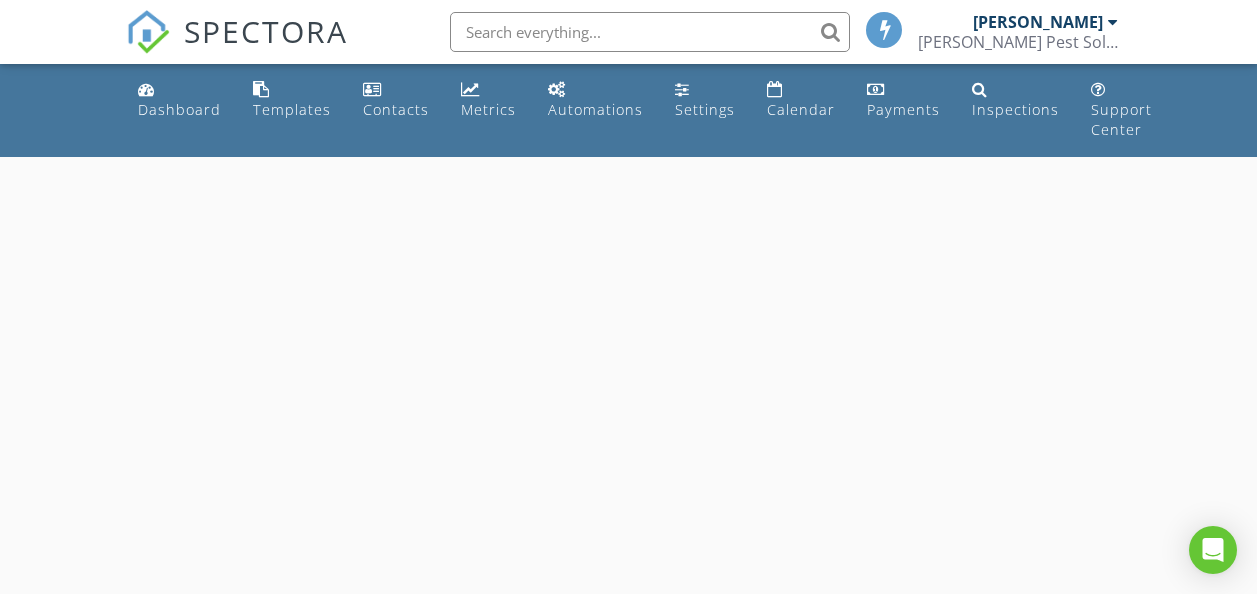 scroll, scrollTop: 0, scrollLeft: 0, axis: both 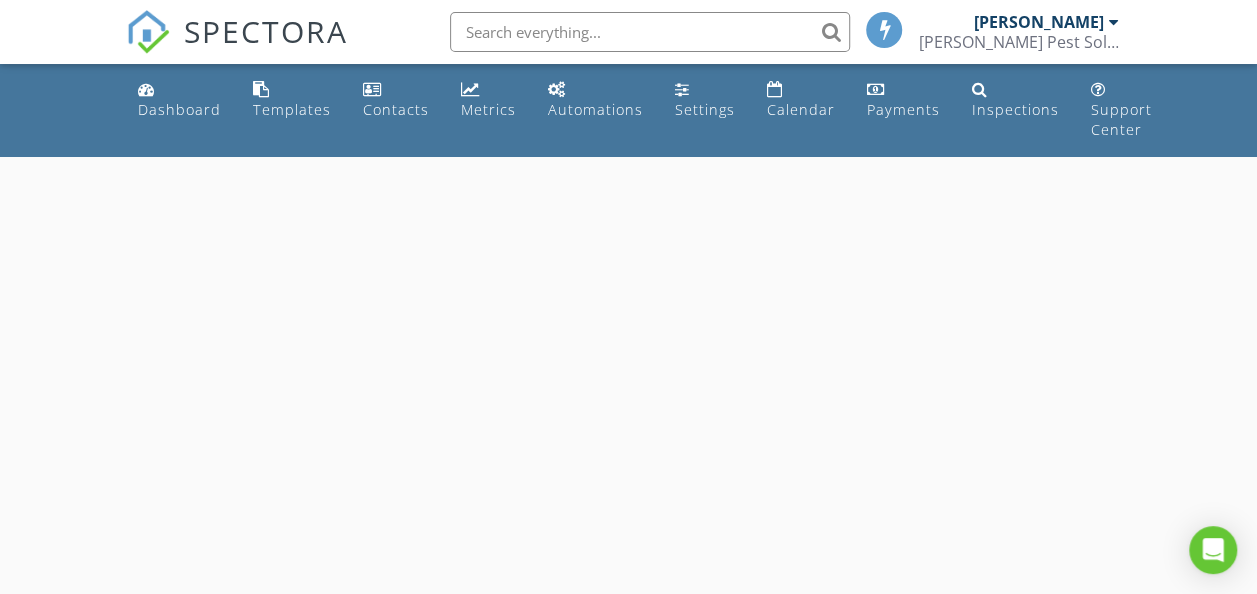 select on "6" 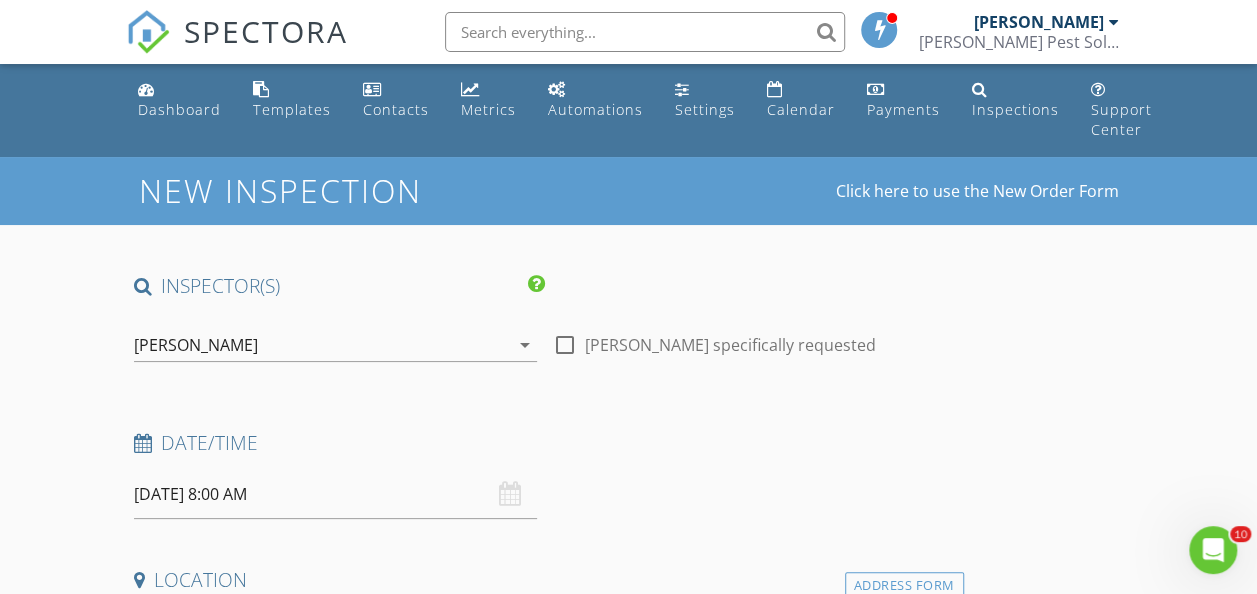 scroll, scrollTop: 0, scrollLeft: 0, axis: both 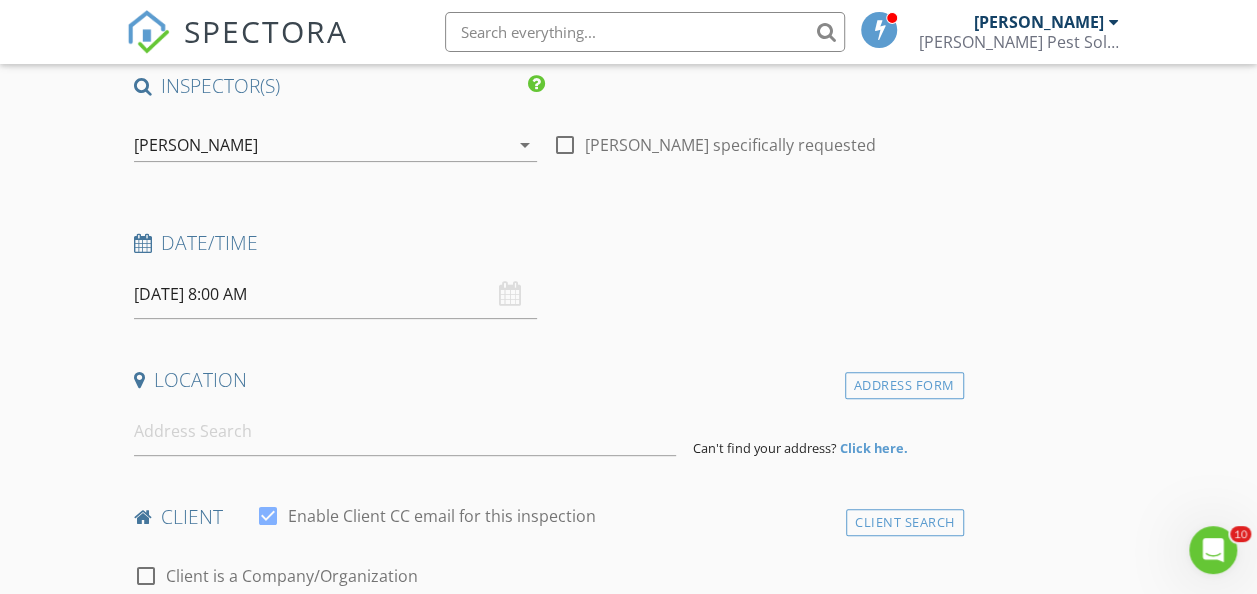 click on "[DATE] 8:00 AM" at bounding box center (335, 294) 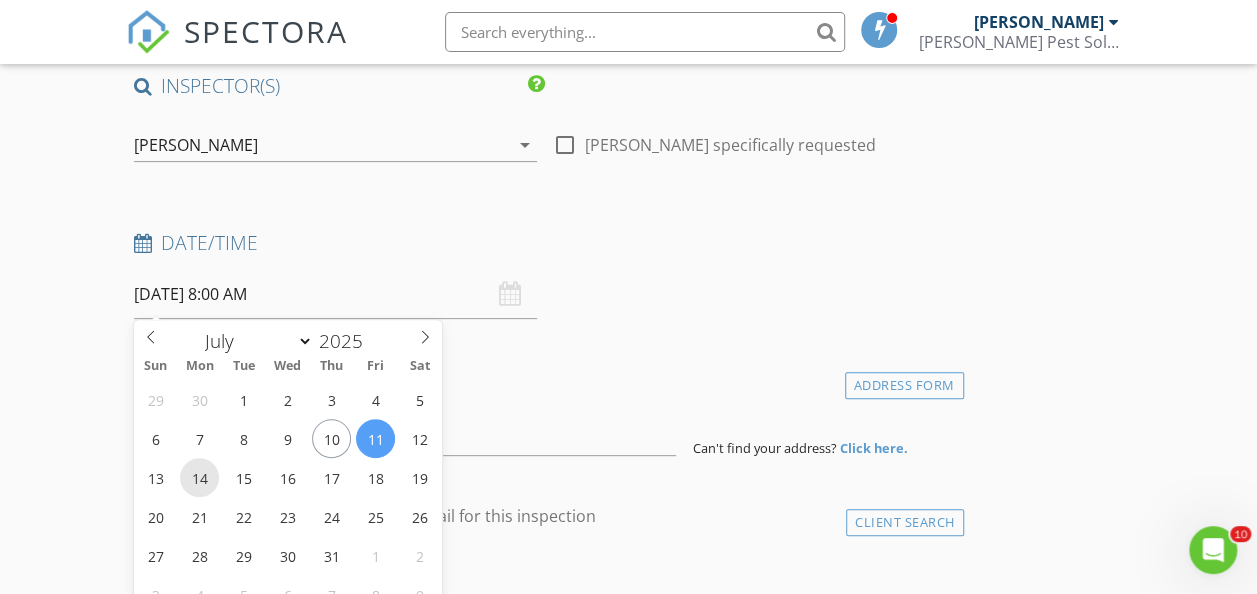 type on "[DATE] 8:00 AM" 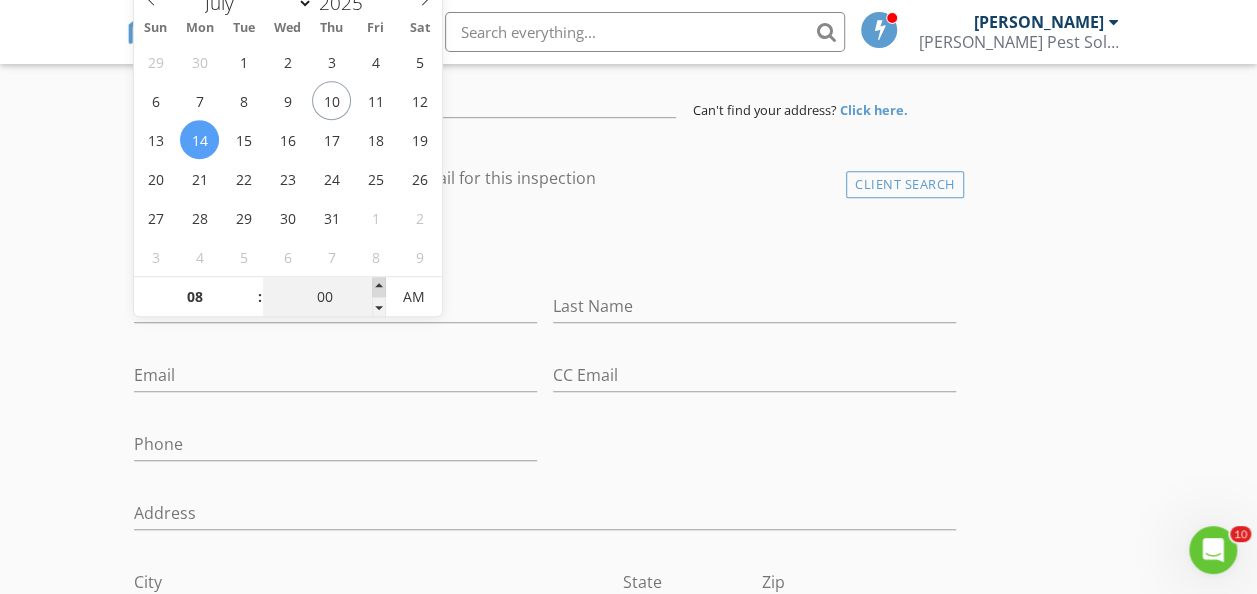 type on "05" 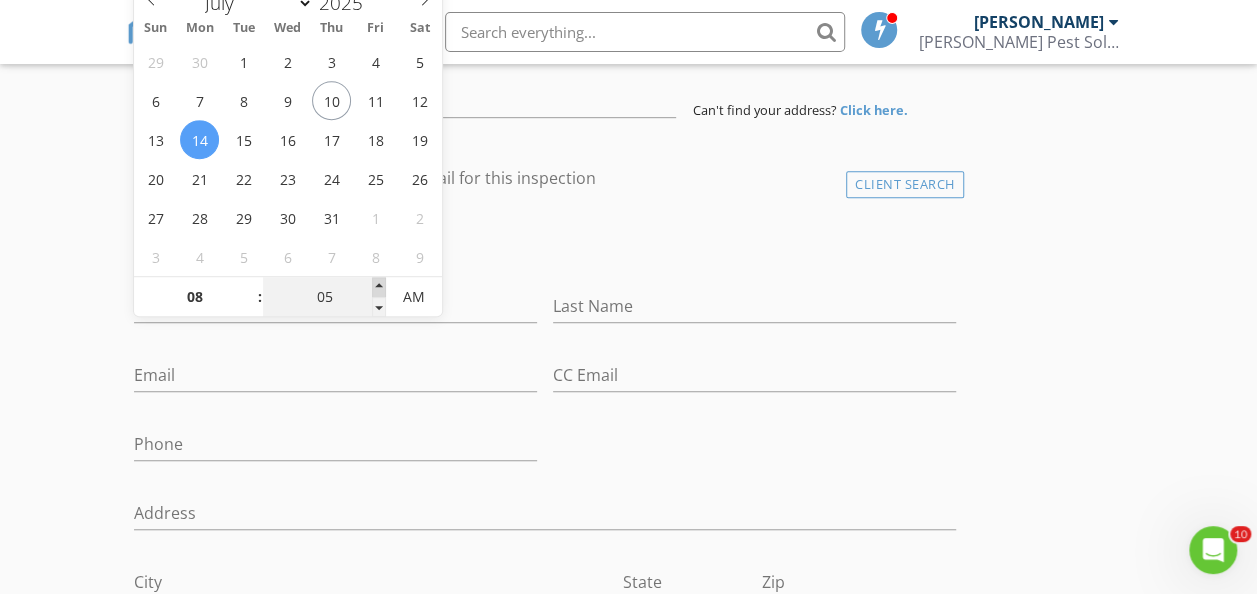 click at bounding box center [379, 287] 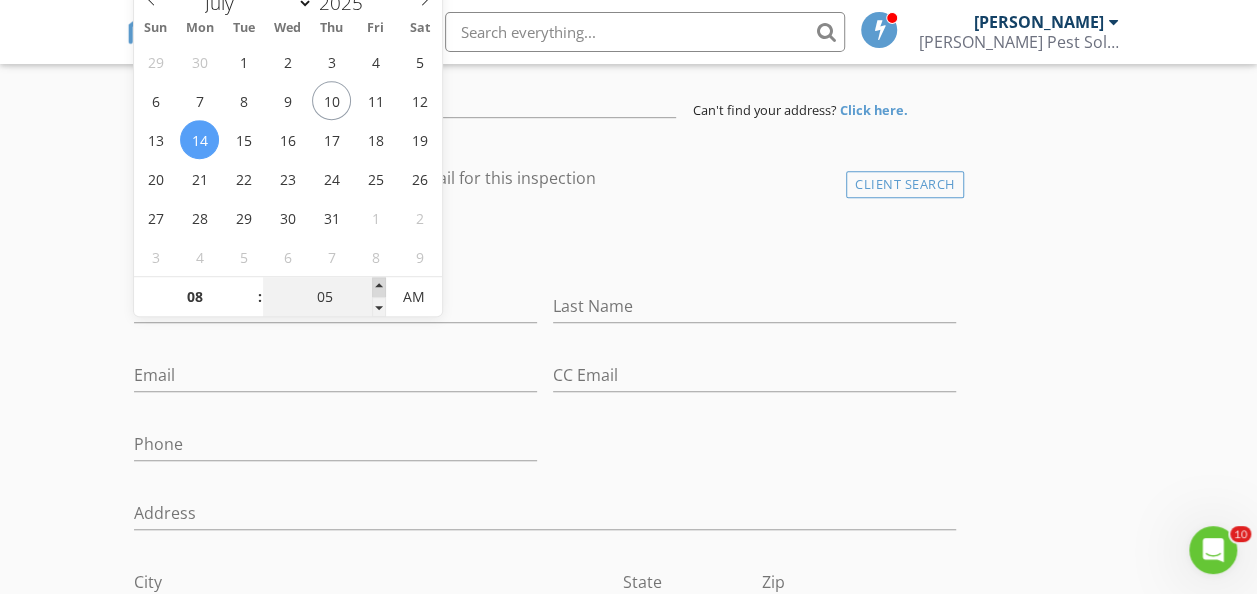 type on "10" 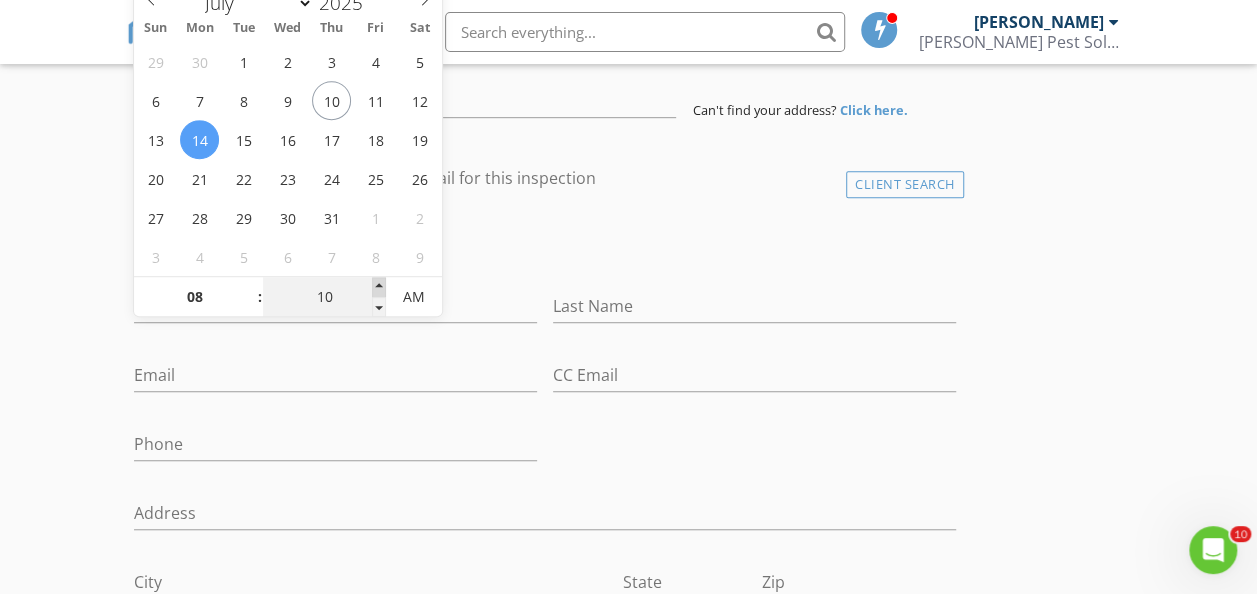 click at bounding box center (379, 287) 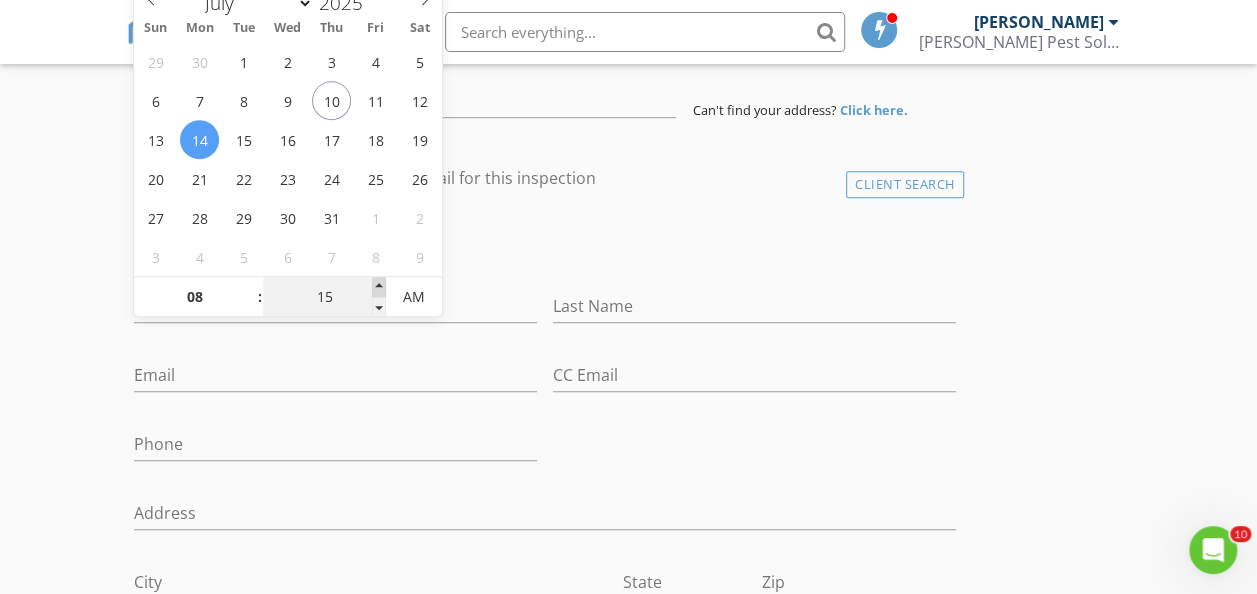 click at bounding box center (379, 287) 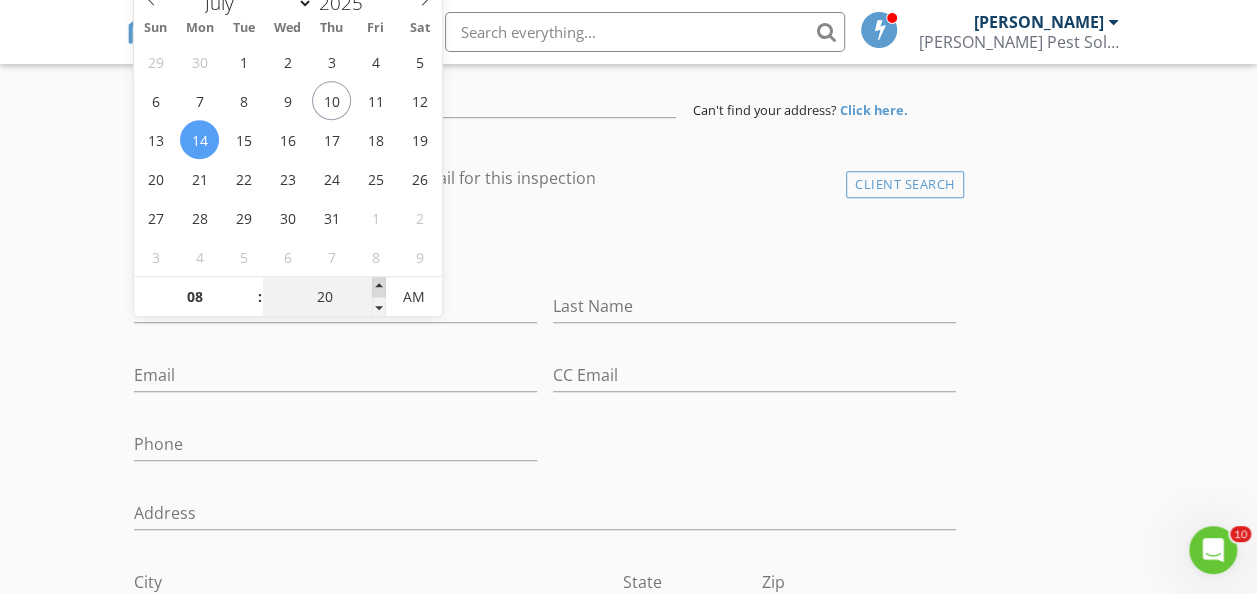 click at bounding box center (379, 287) 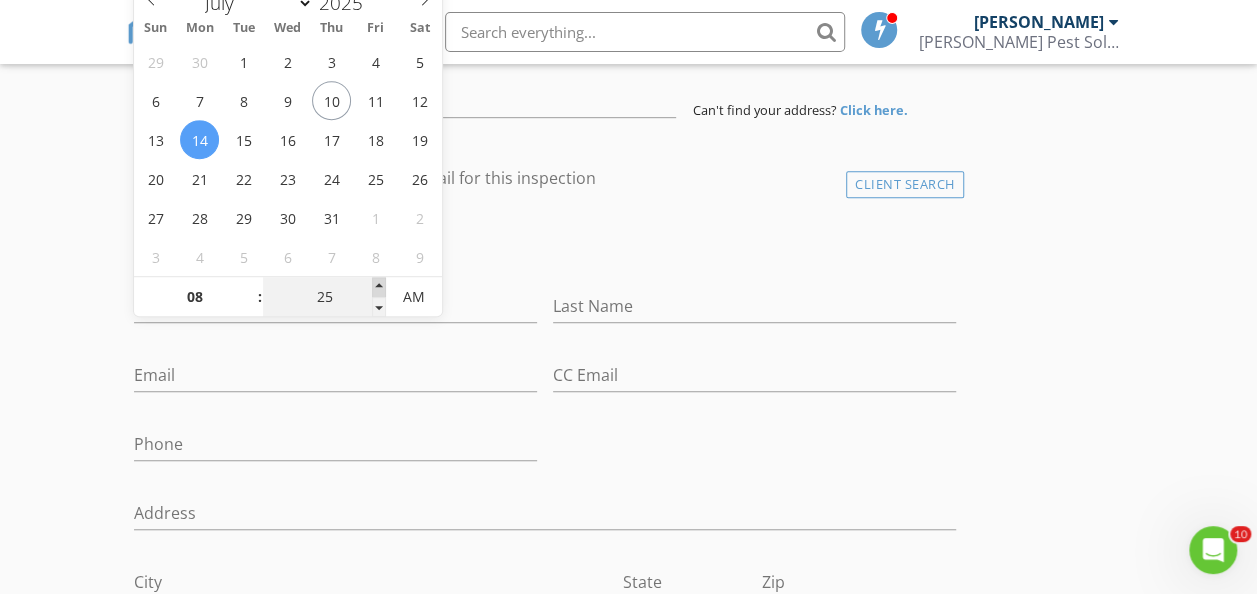click at bounding box center (379, 287) 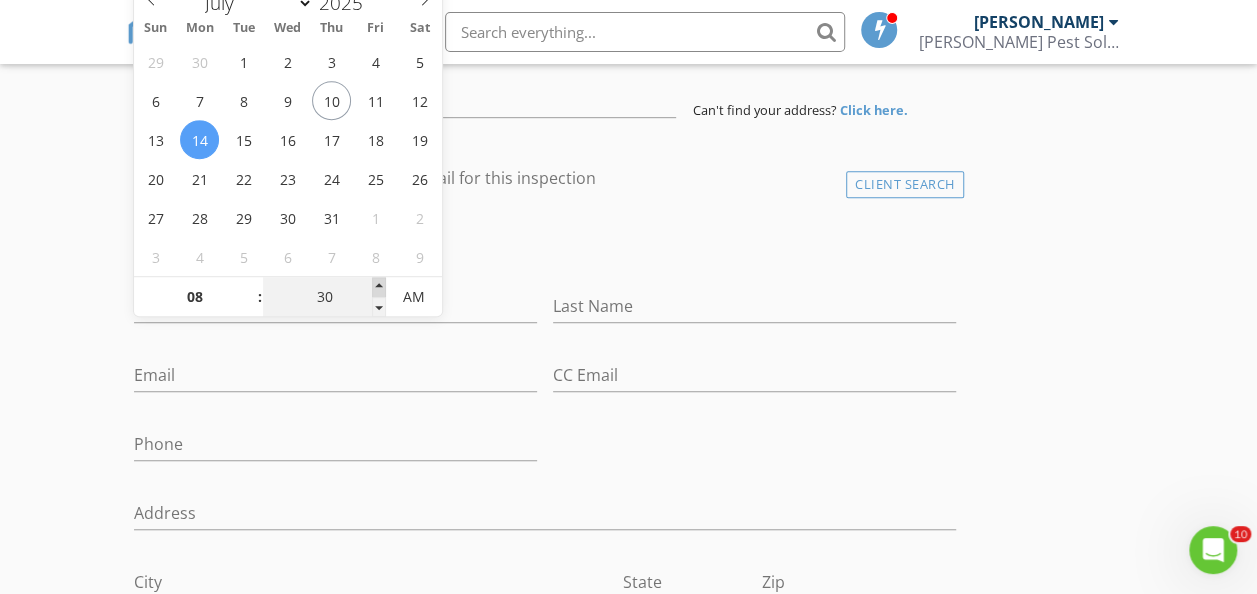 click at bounding box center (379, 287) 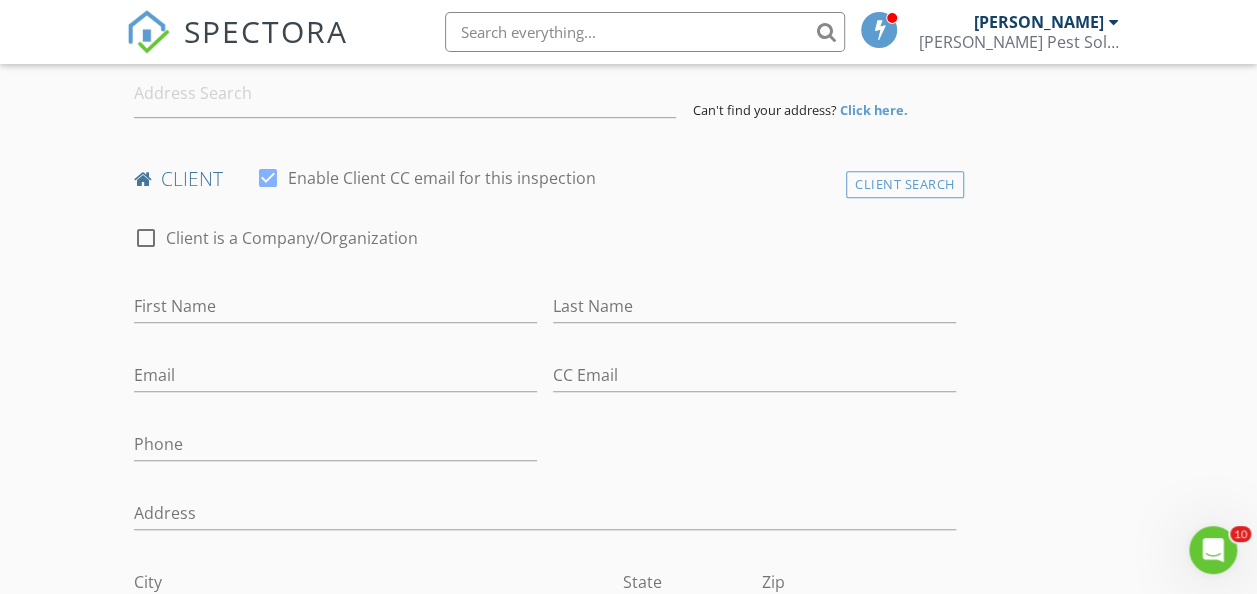 click on "SPECTORA
Tim Bryant
Bryant Pest Solutions, LLC
Role:
Inspector
Change Role
Dashboard
New Inspection
Inspections
Calendar
Template Editor
Contacts
Automations
Team
Metrics
Payments
Data Exports
Billing
Reporting
Advanced
Settings
What's New
Sign Out
Change Active Role
Your account has more than one possible role. Please choose how you'd like to view the site:
Company/Agency
City
Role
Dashboard
Templates
Contacts
Metrics
Automations
Settings
Calendar
Payments
Inspections
Support Center
No data available   New Inspection                 check_box   Tim Bryant" at bounding box center (628, 1116) 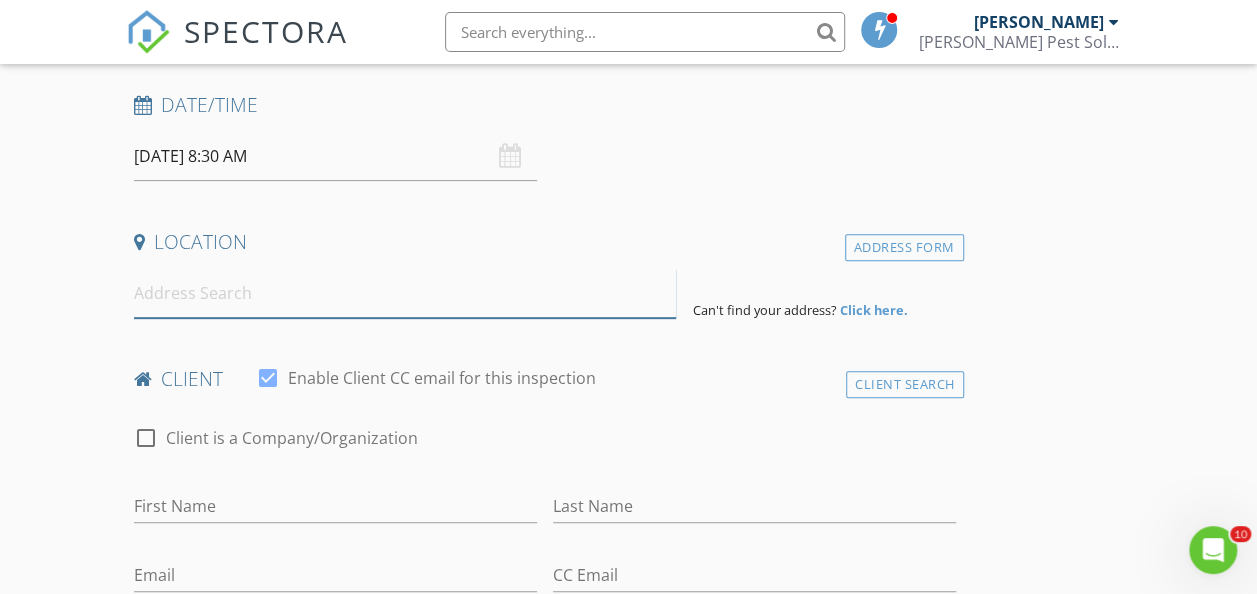click at bounding box center [405, 293] 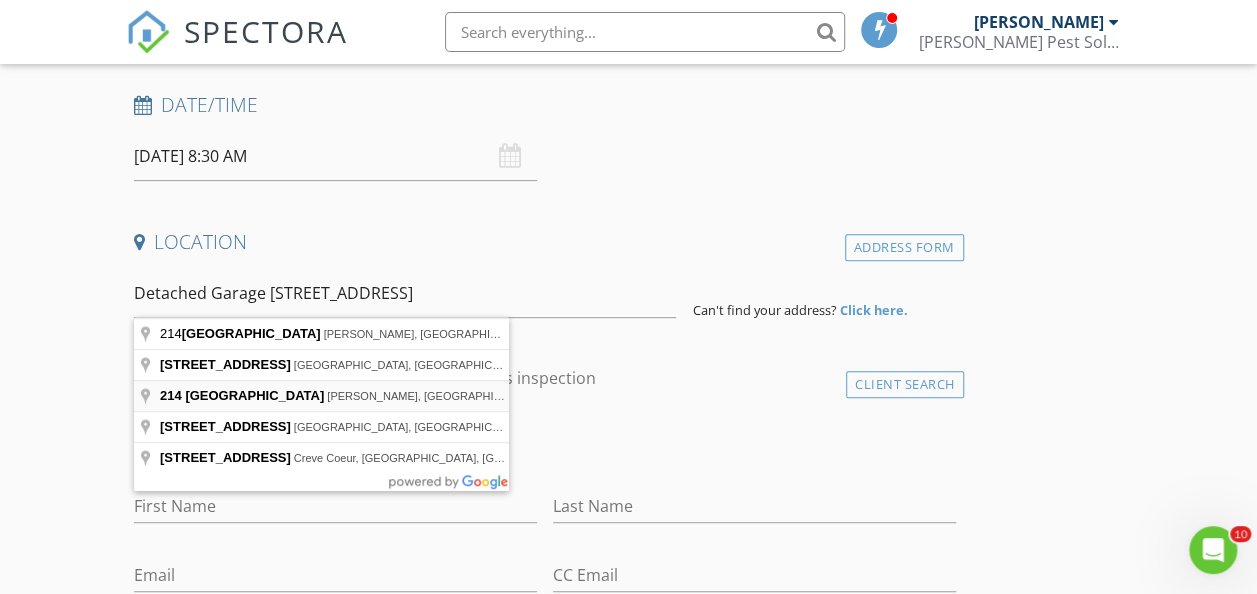 type on "214 New Salem Drive, Anderson, SC, USA" 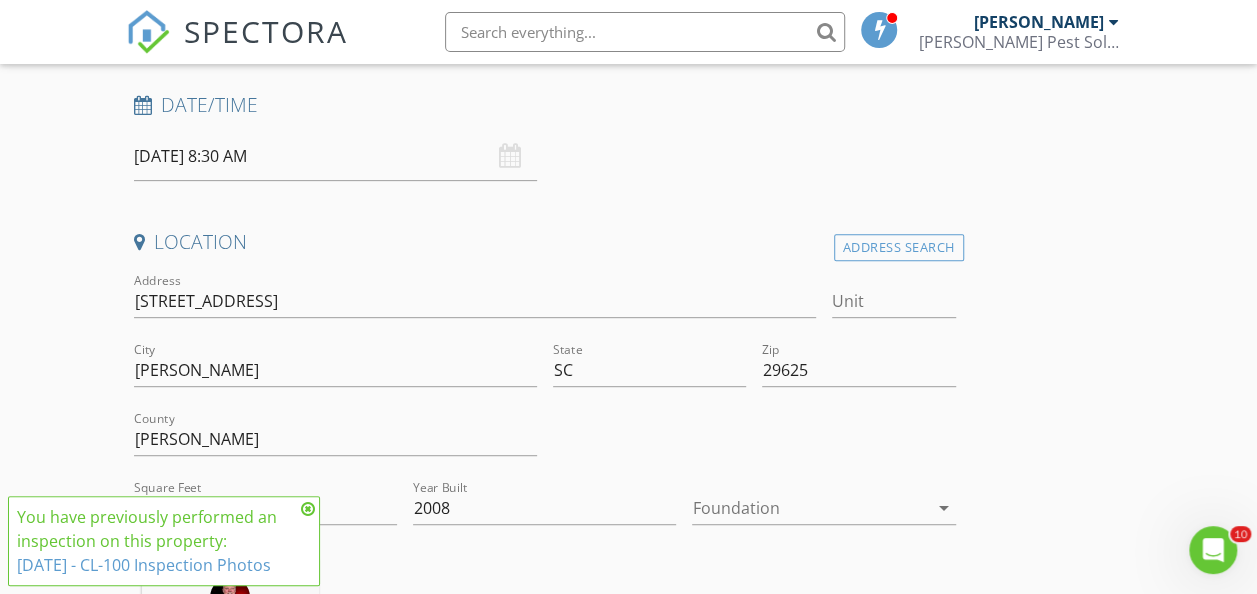 click at bounding box center (308, 509) 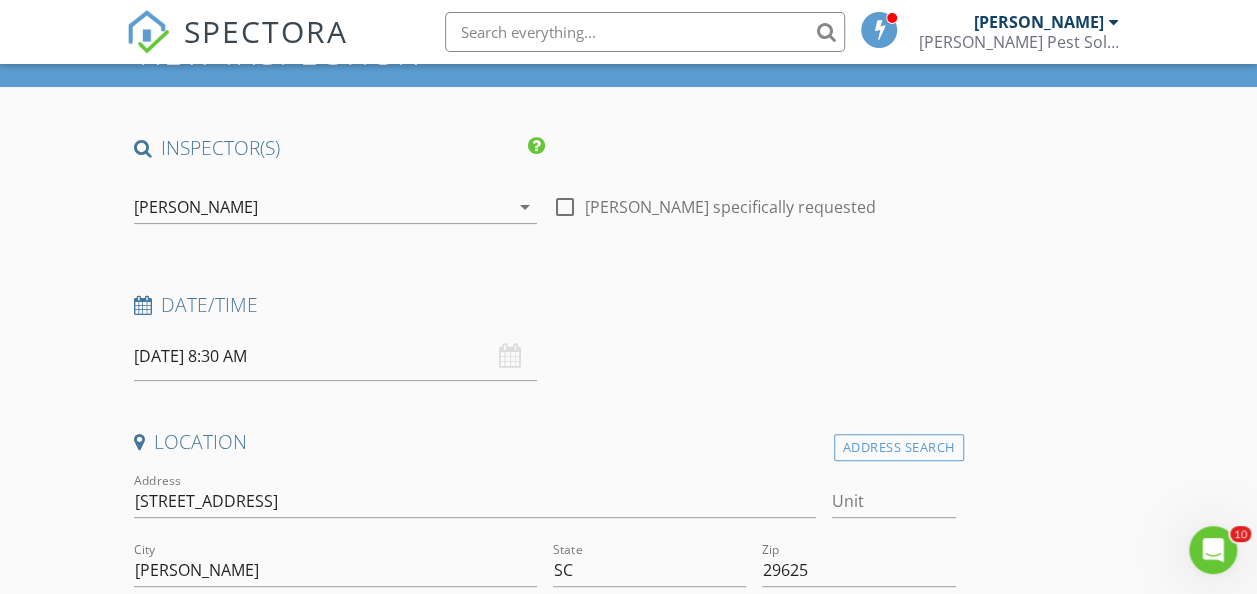 scroll, scrollTop: 338, scrollLeft: 0, axis: vertical 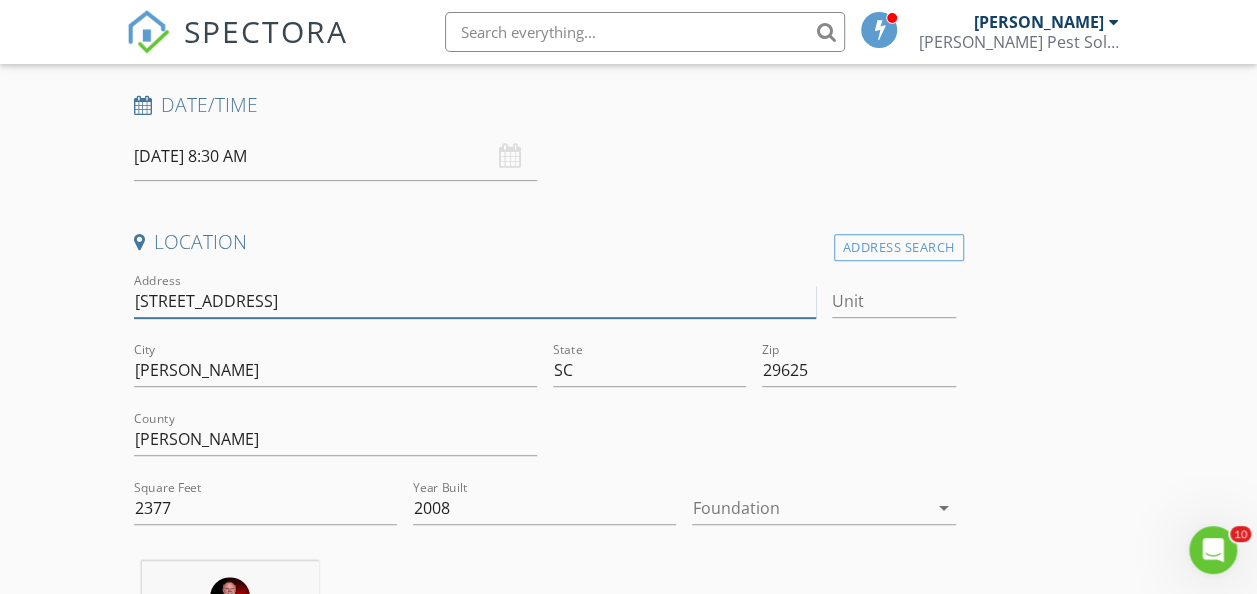 click on "214 New Salem Dr" at bounding box center (475, 301) 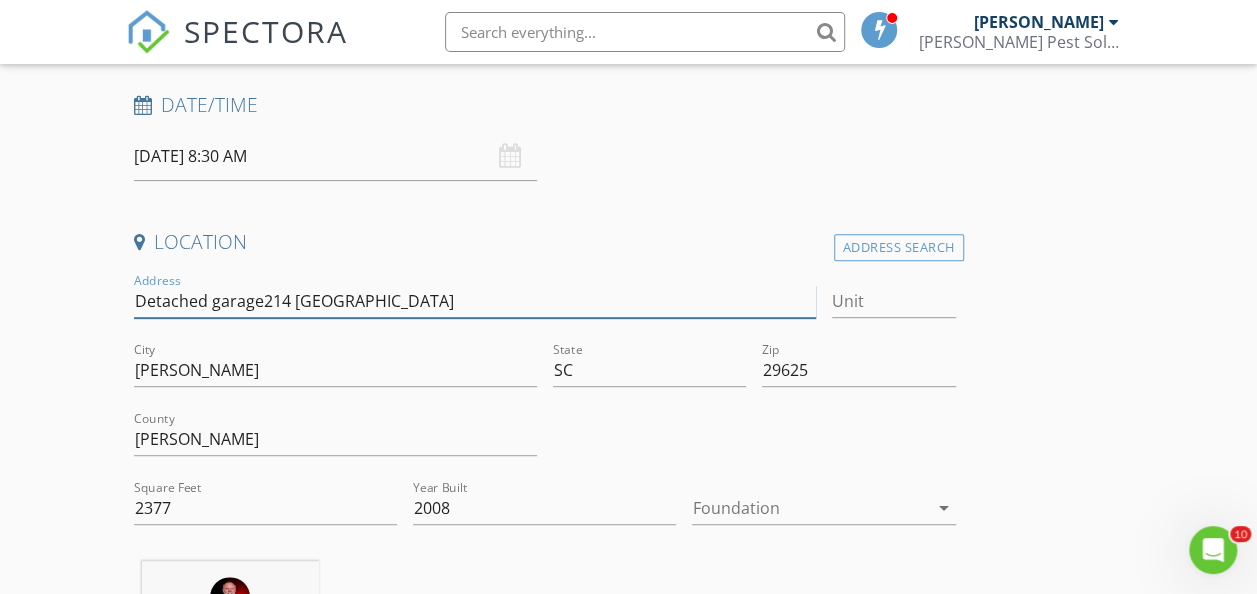 type on "Detached garage [STREET_ADDRESS]" 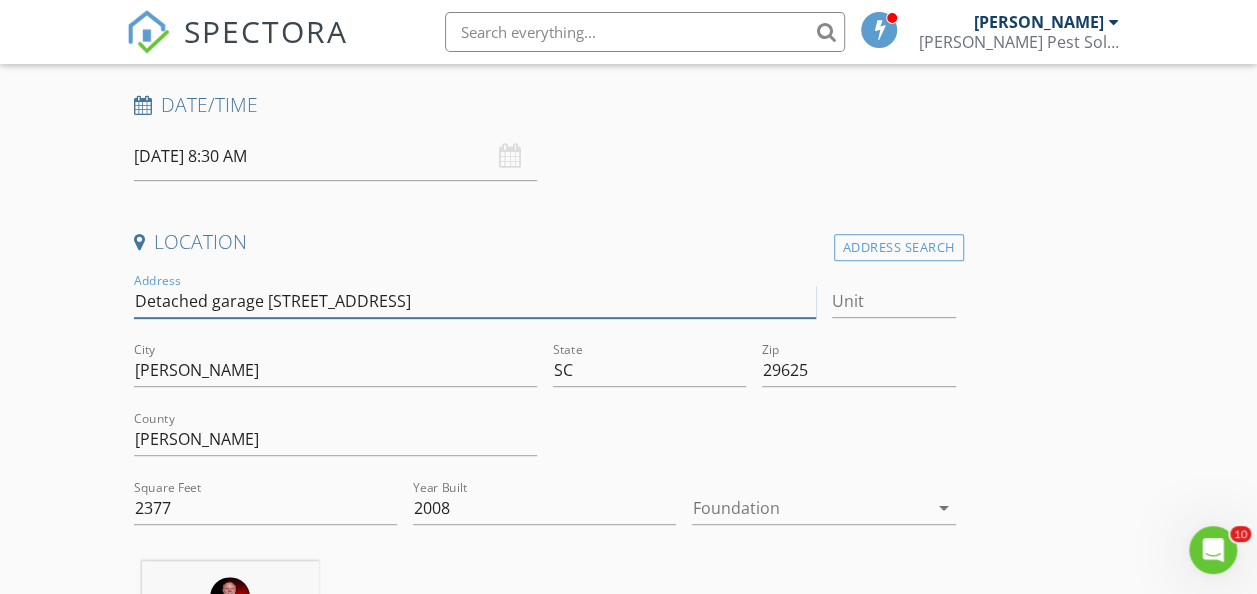 type 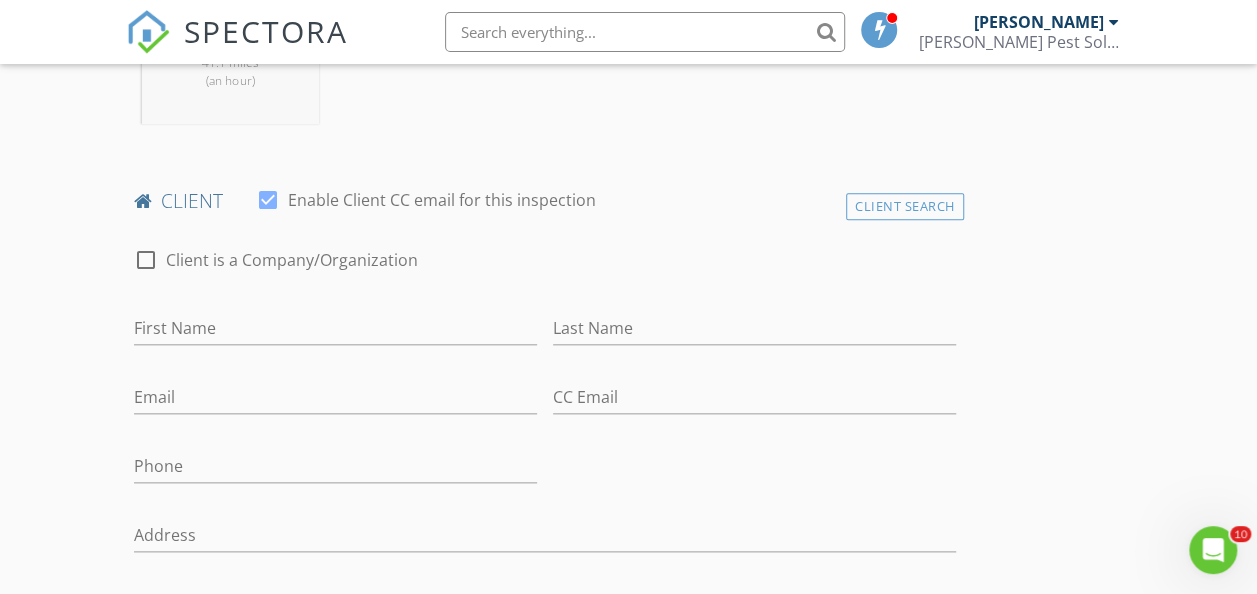 scroll, scrollTop: 938, scrollLeft: 0, axis: vertical 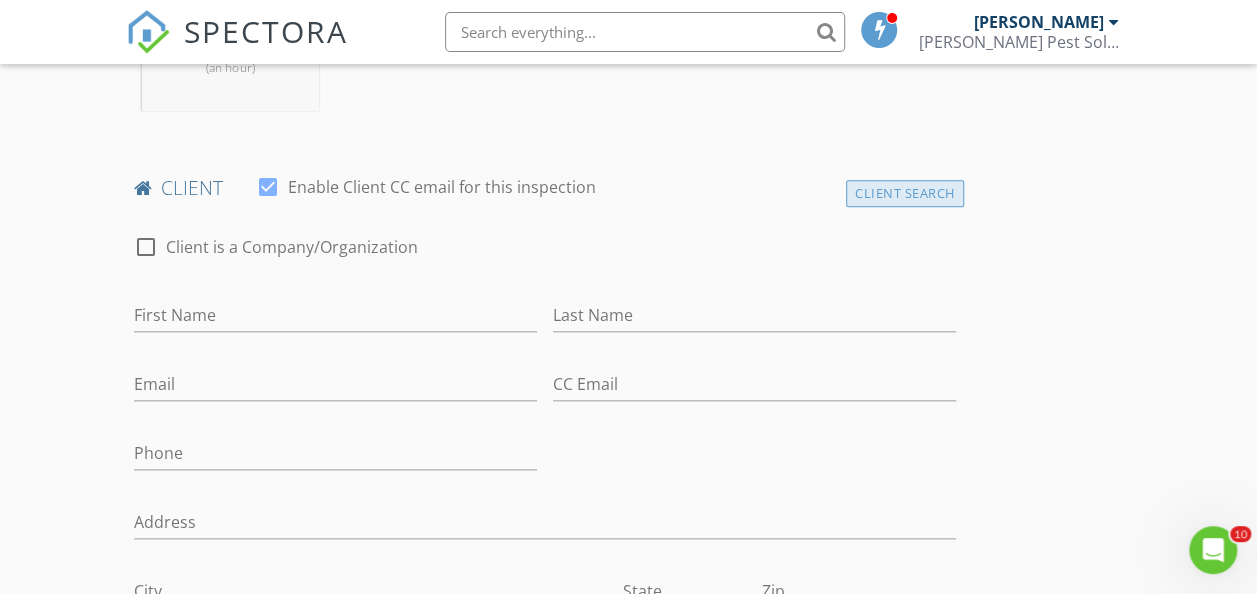 type on "Detached garage [STREET_ADDRESS]" 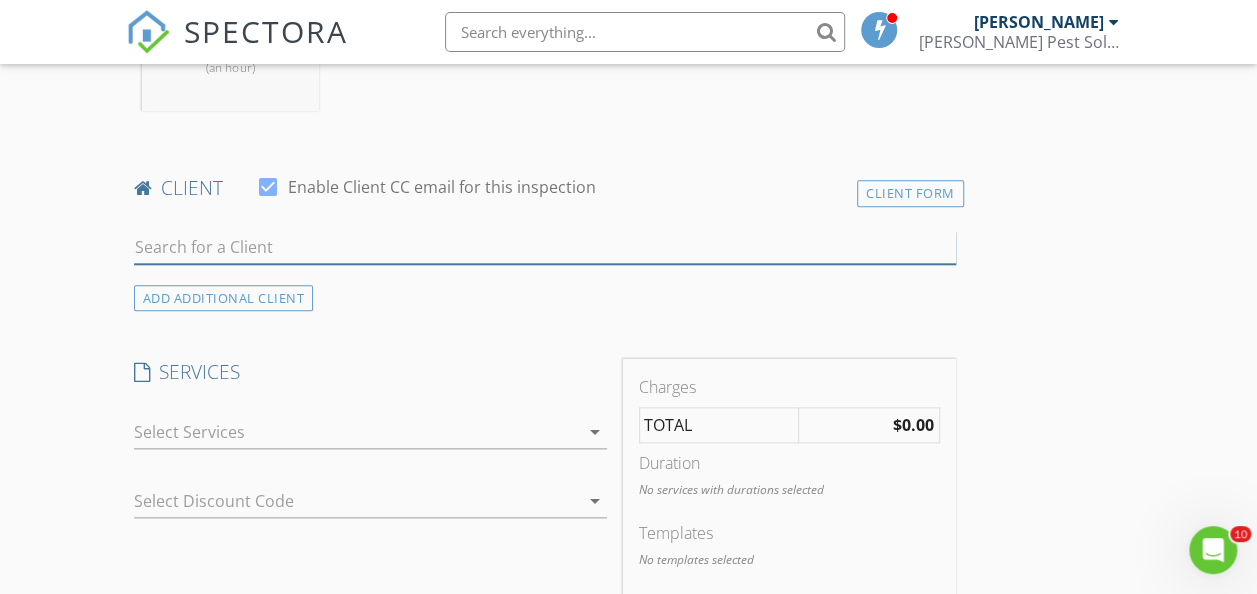 click at bounding box center [545, 247] 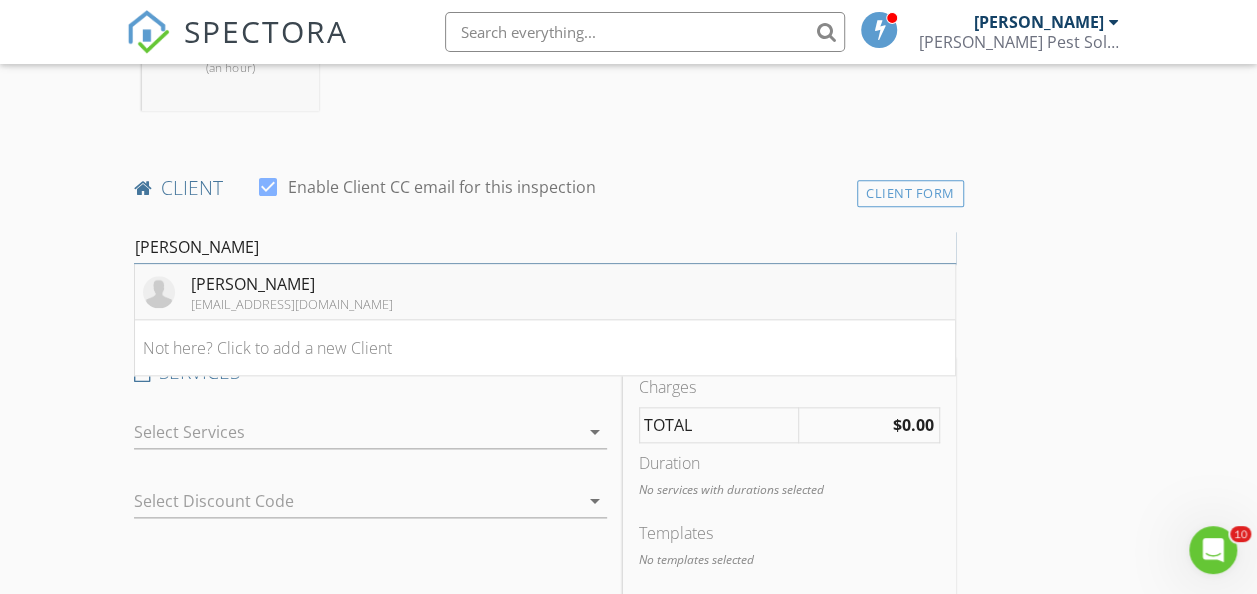 type on "[PERSON_NAME]" 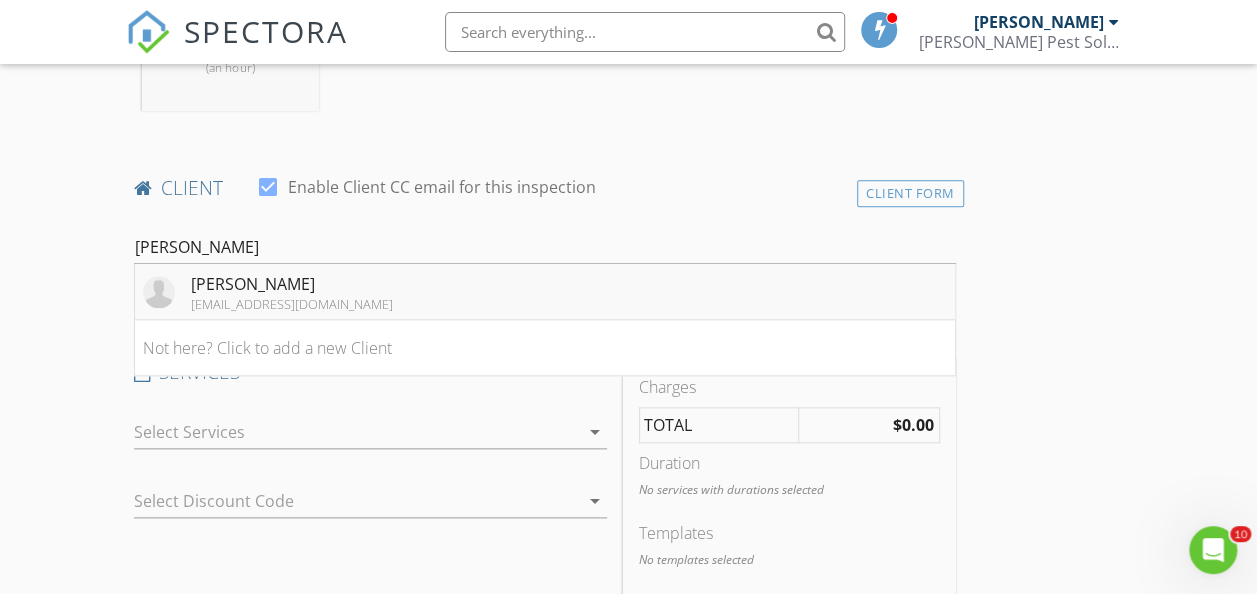 click on "[PERSON_NAME]" at bounding box center (292, 284) 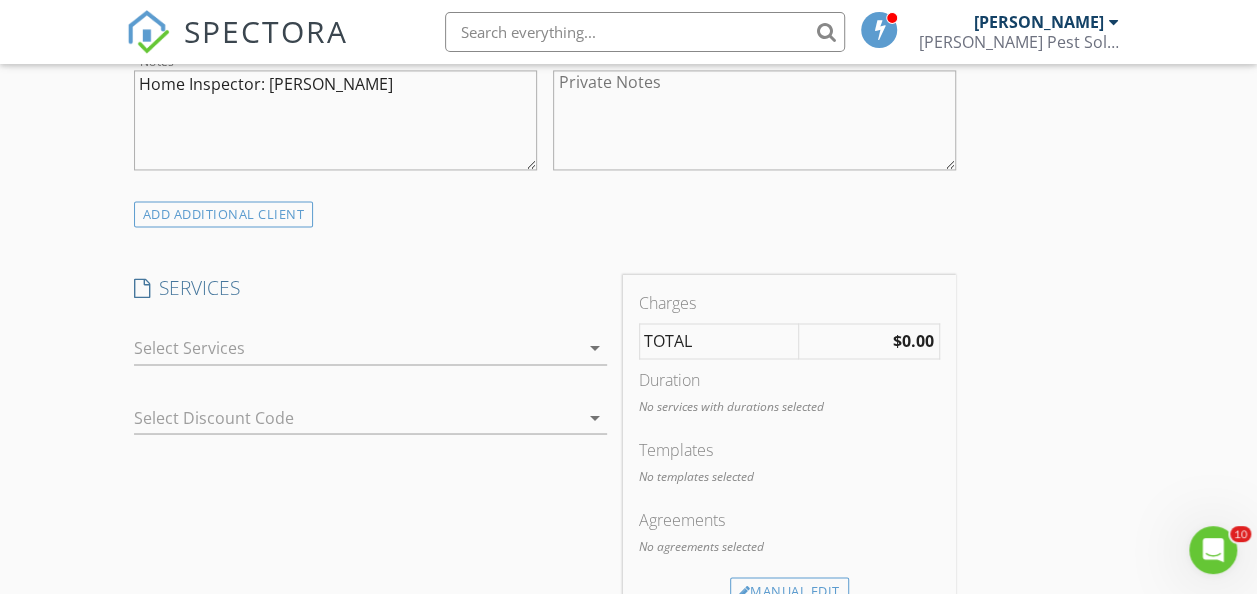 scroll, scrollTop: 1538, scrollLeft: 0, axis: vertical 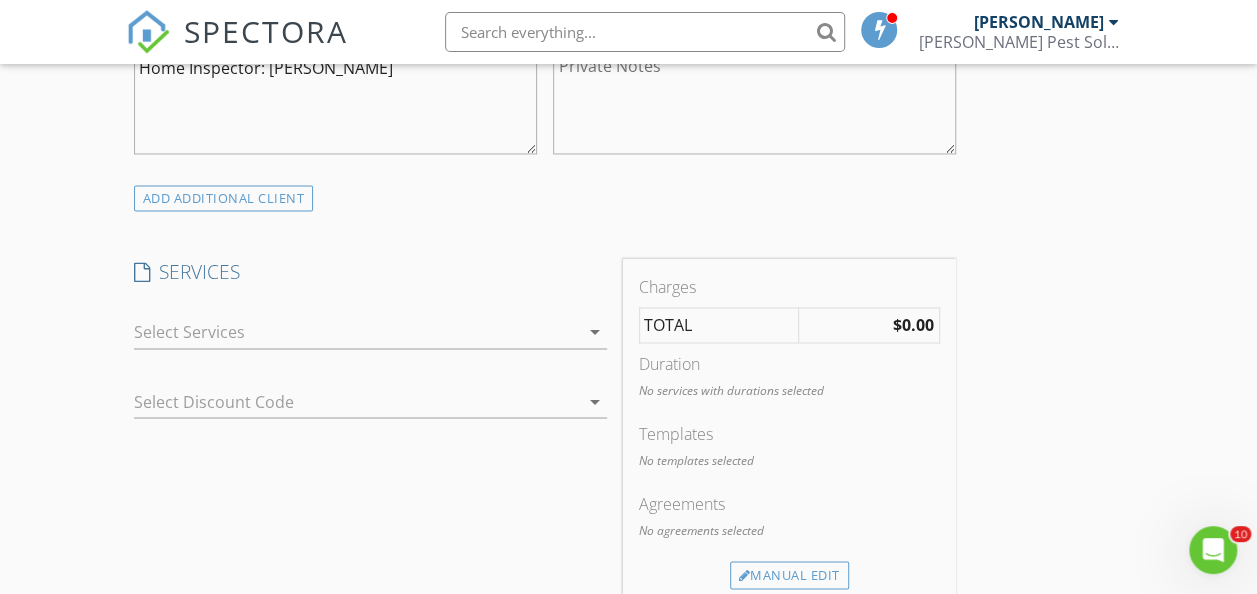 click at bounding box center [356, 332] 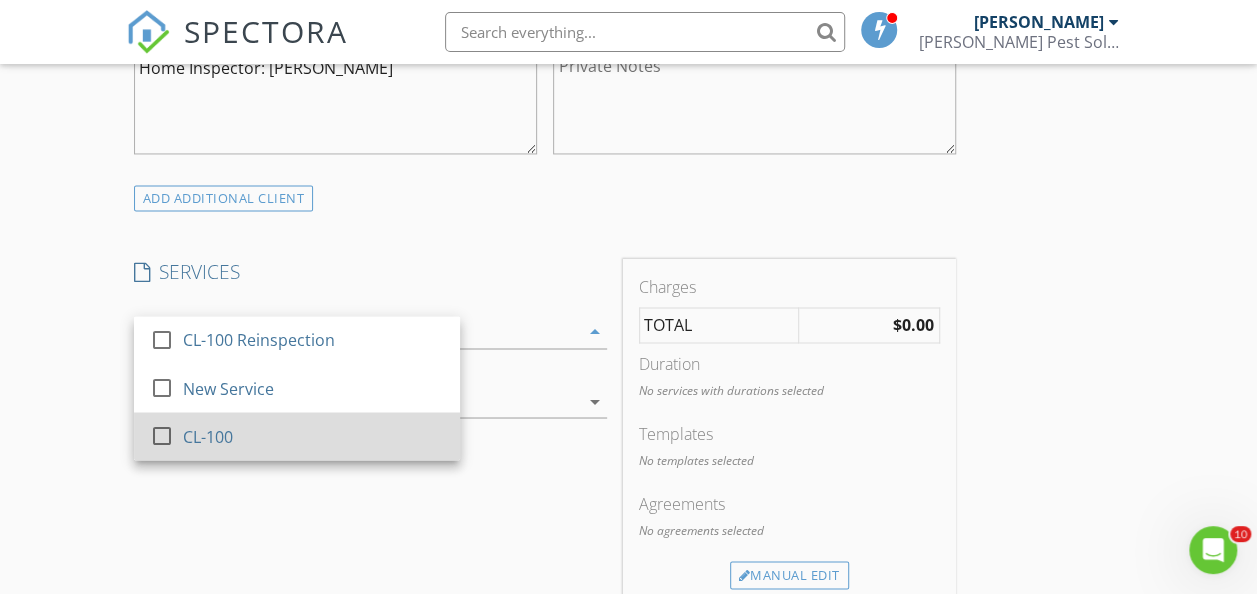 click at bounding box center (162, 434) 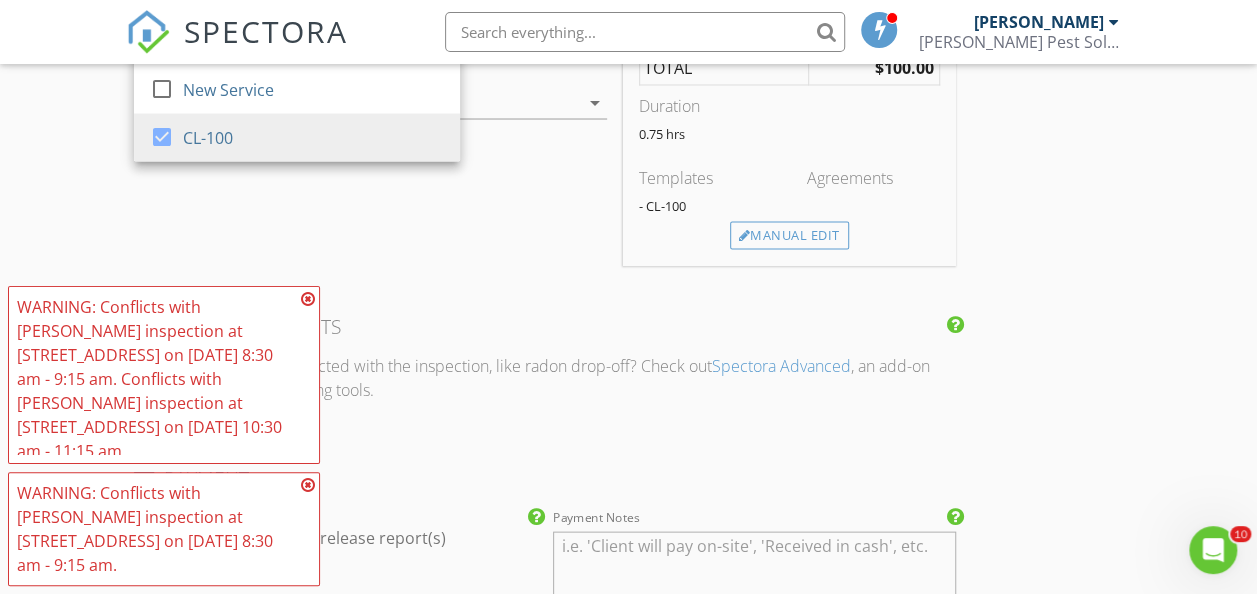 scroll, scrollTop: 1838, scrollLeft: 0, axis: vertical 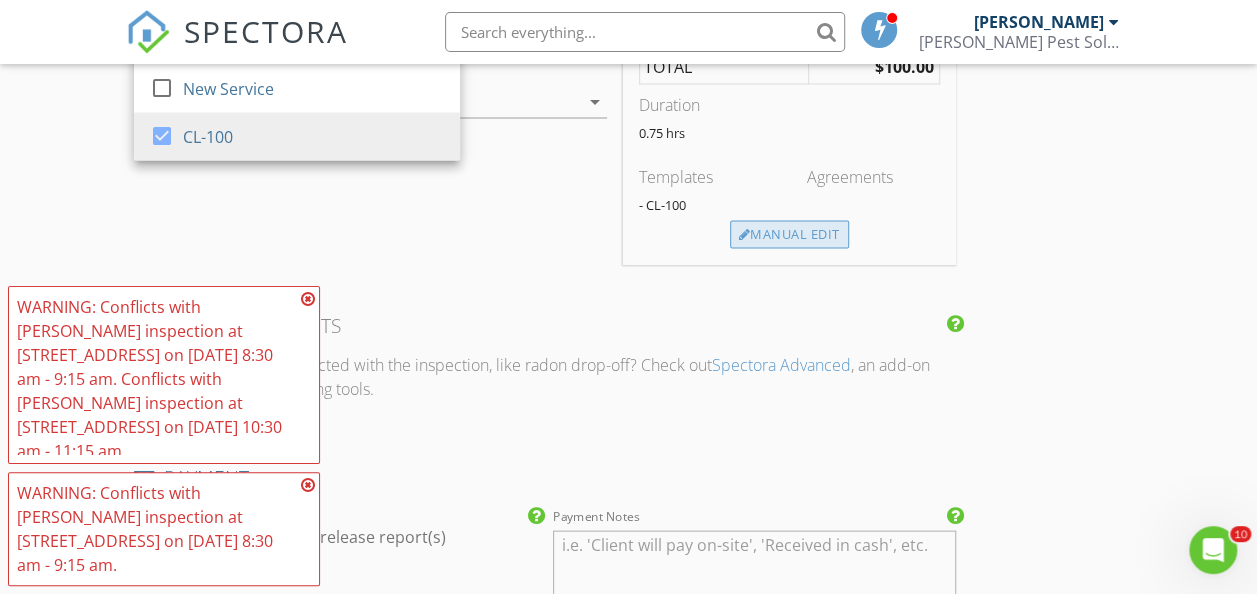 click on "Manual Edit" at bounding box center (789, 234) 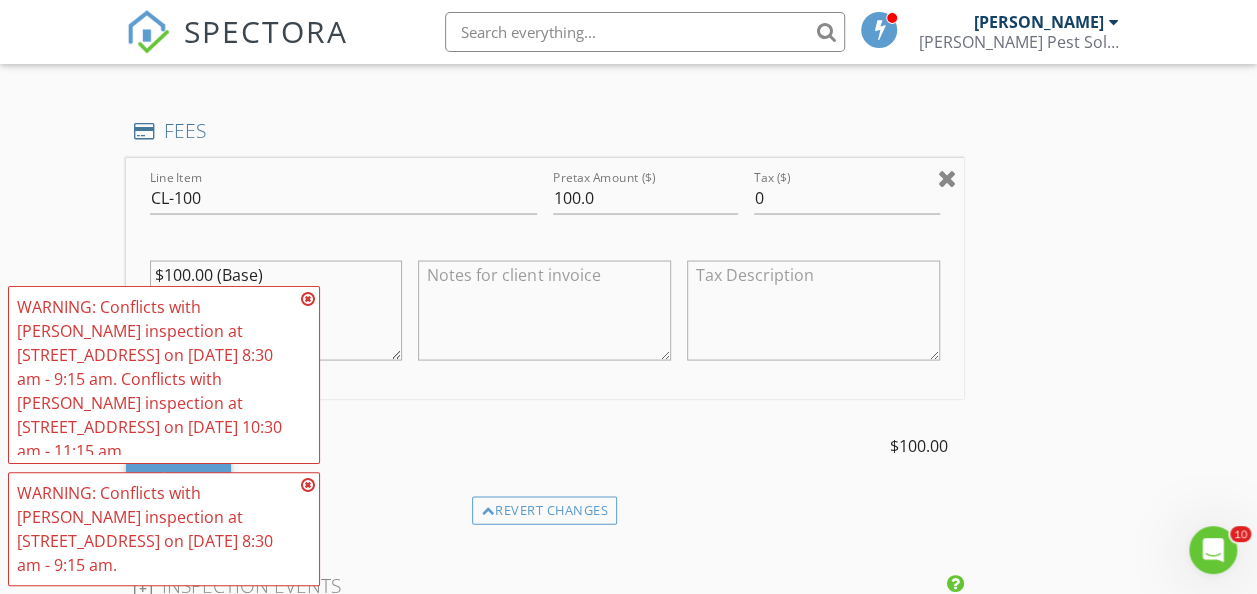 click at bounding box center [947, 177] 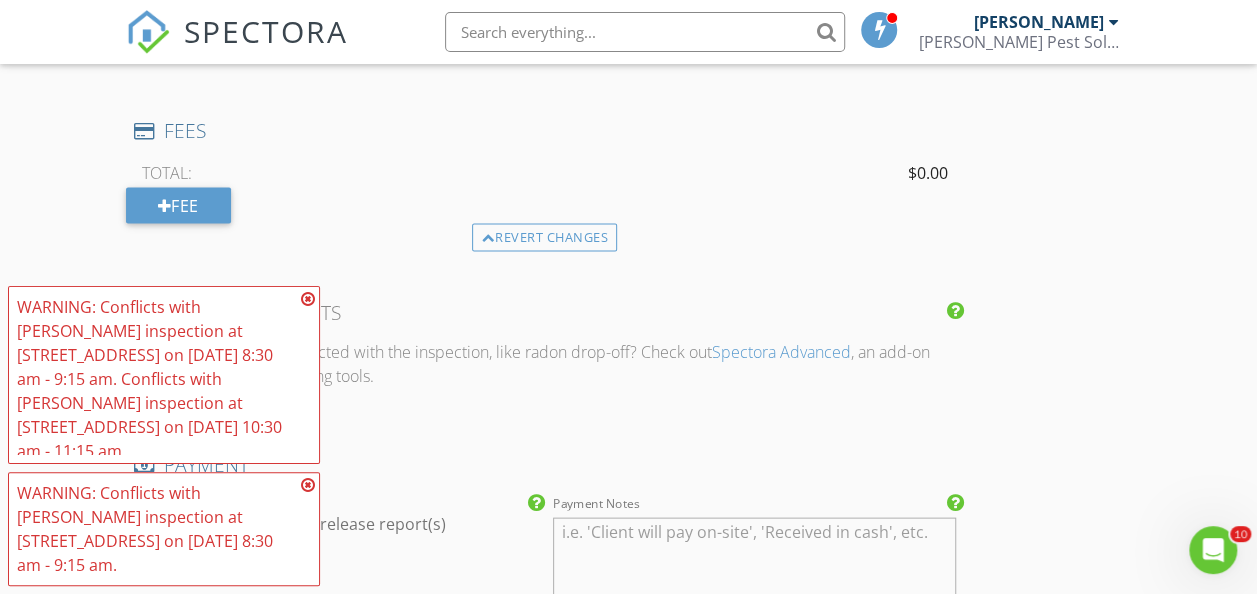 click at bounding box center [308, 299] 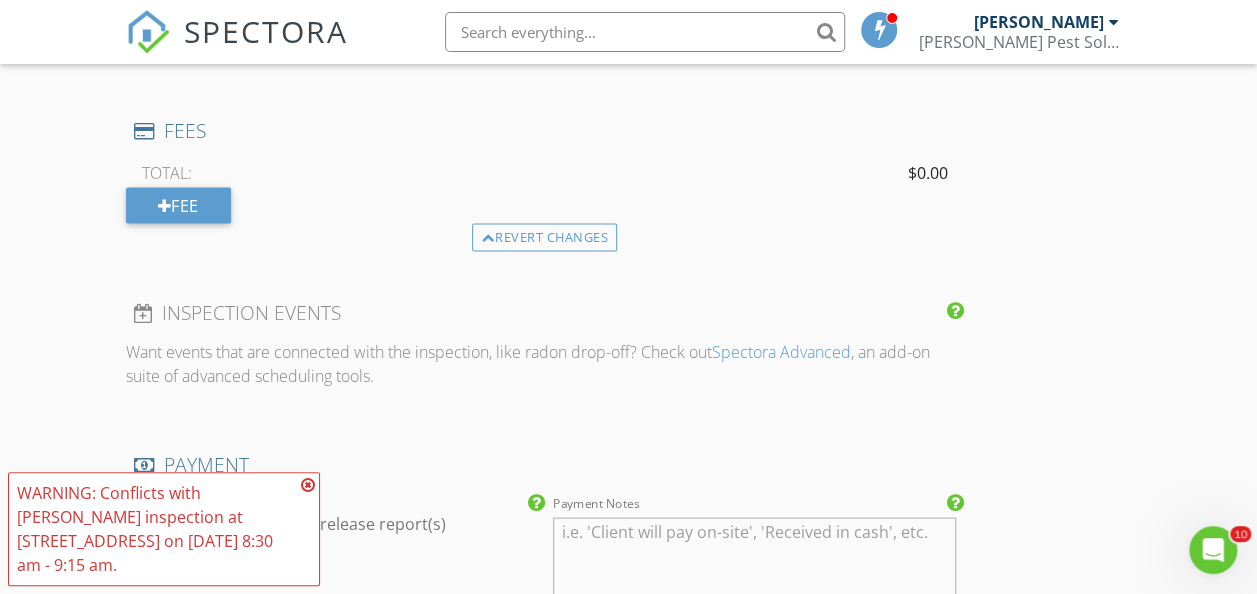 click at bounding box center [308, 485] 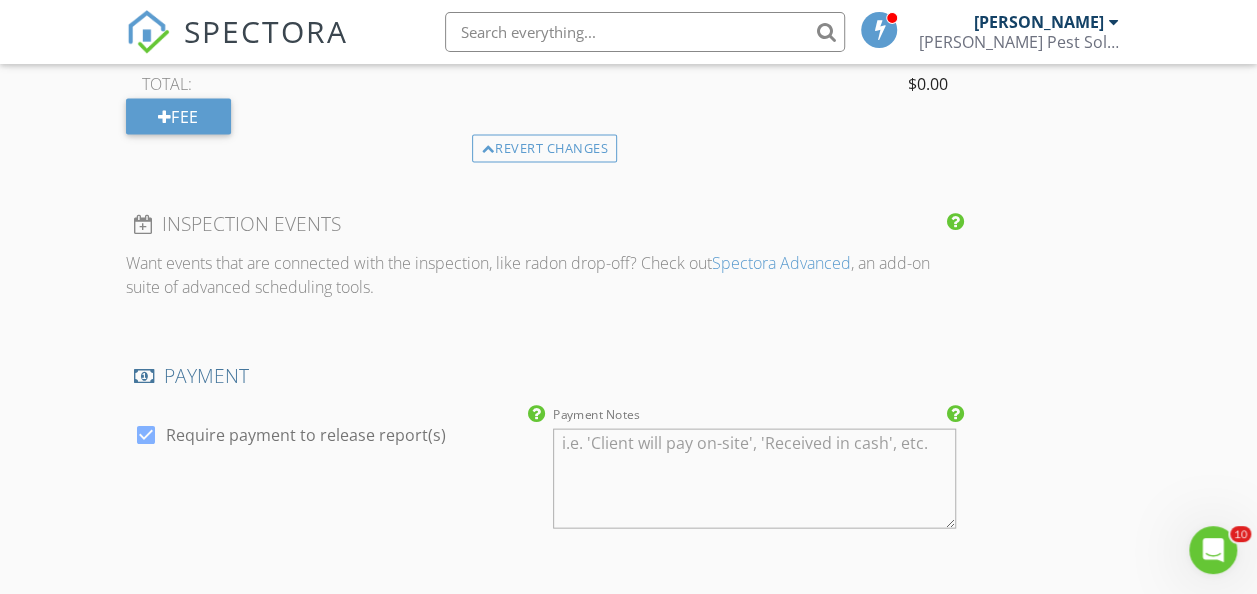 scroll, scrollTop: 2038, scrollLeft: 0, axis: vertical 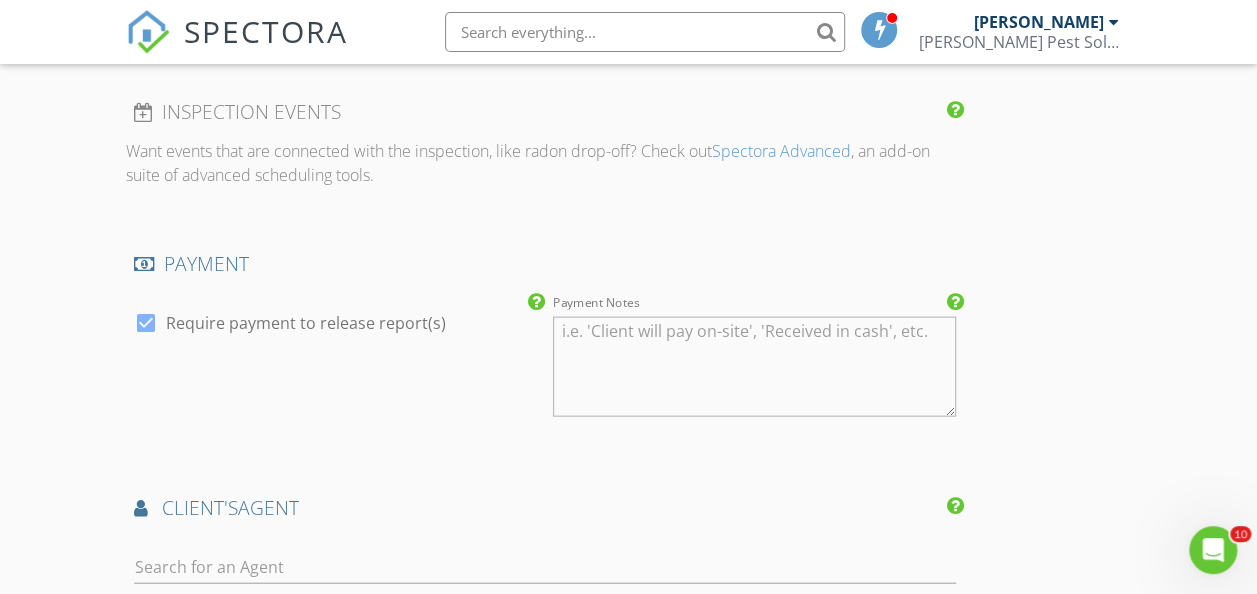 click at bounding box center [146, 323] 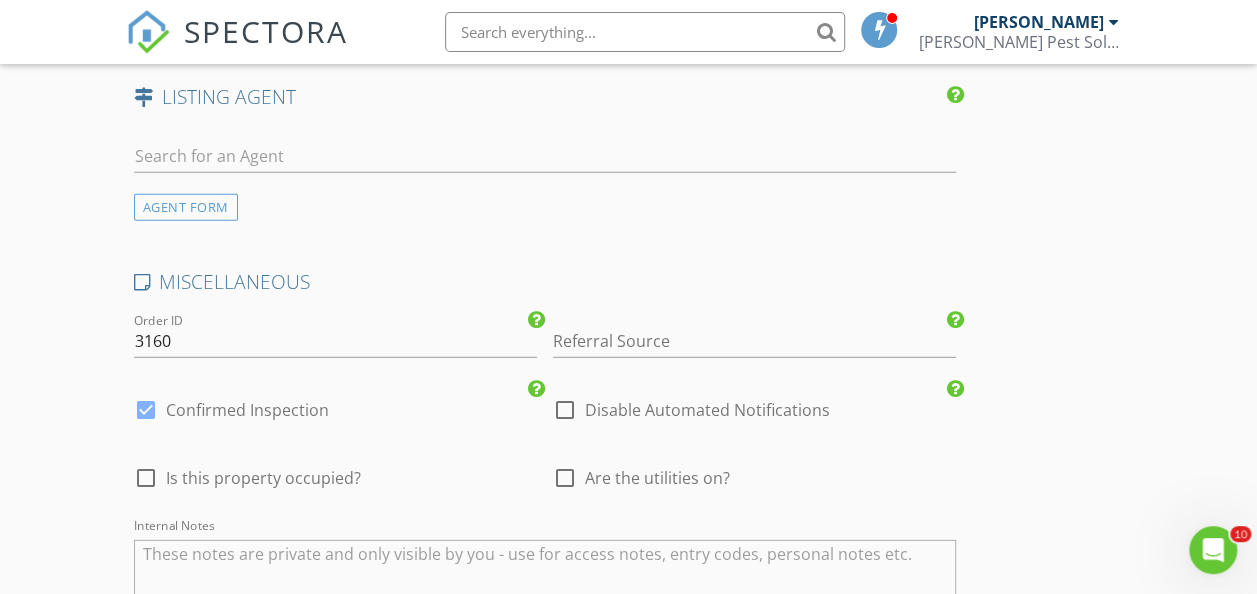 scroll, scrollTop: 2638, scrollLeft: 0, axis: vertical 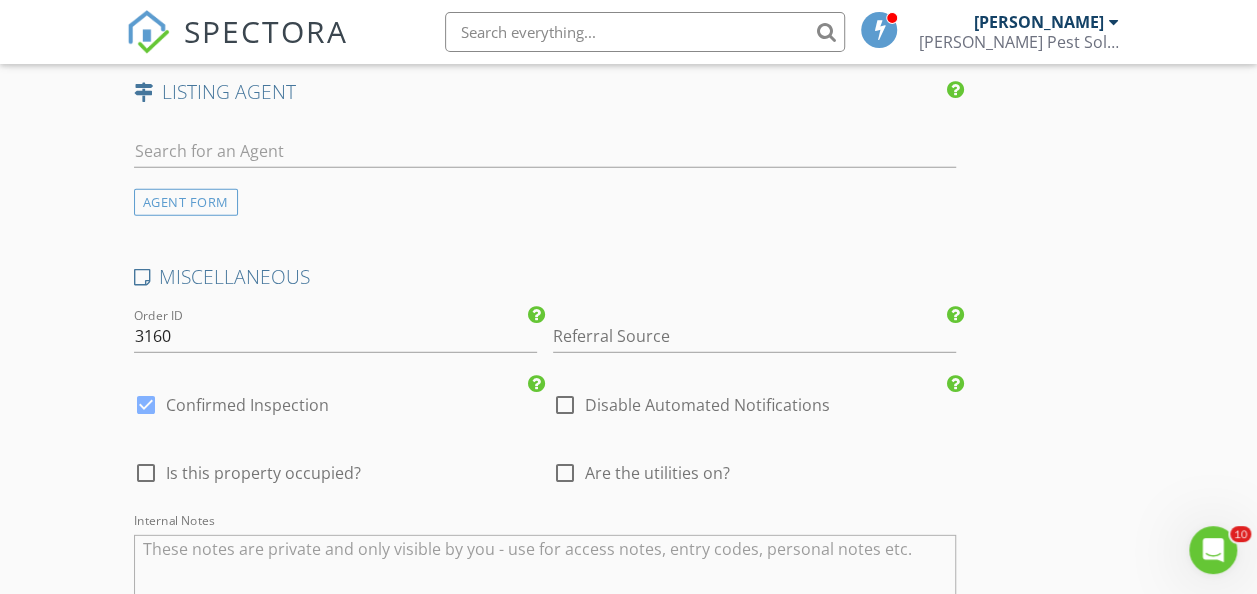 click at bounding box center (565, 405) 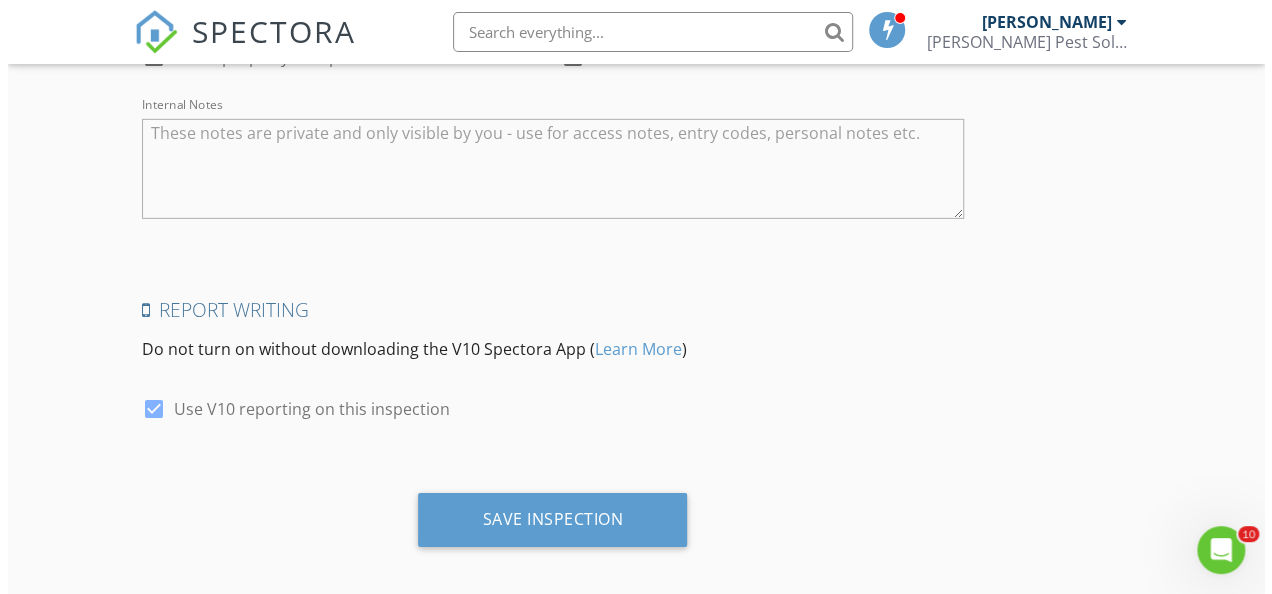 scroll, scrollTop: 3063, scrollLeft: 0, axis: vertical 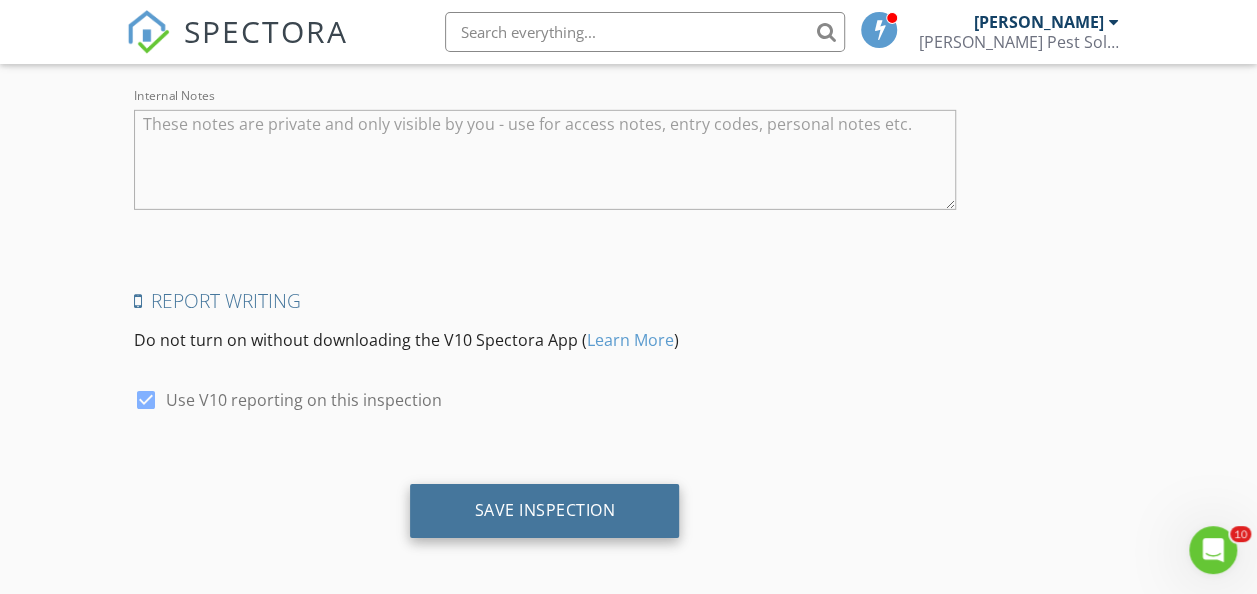 click on "Save Inspection" at bounding box center (544, 510) 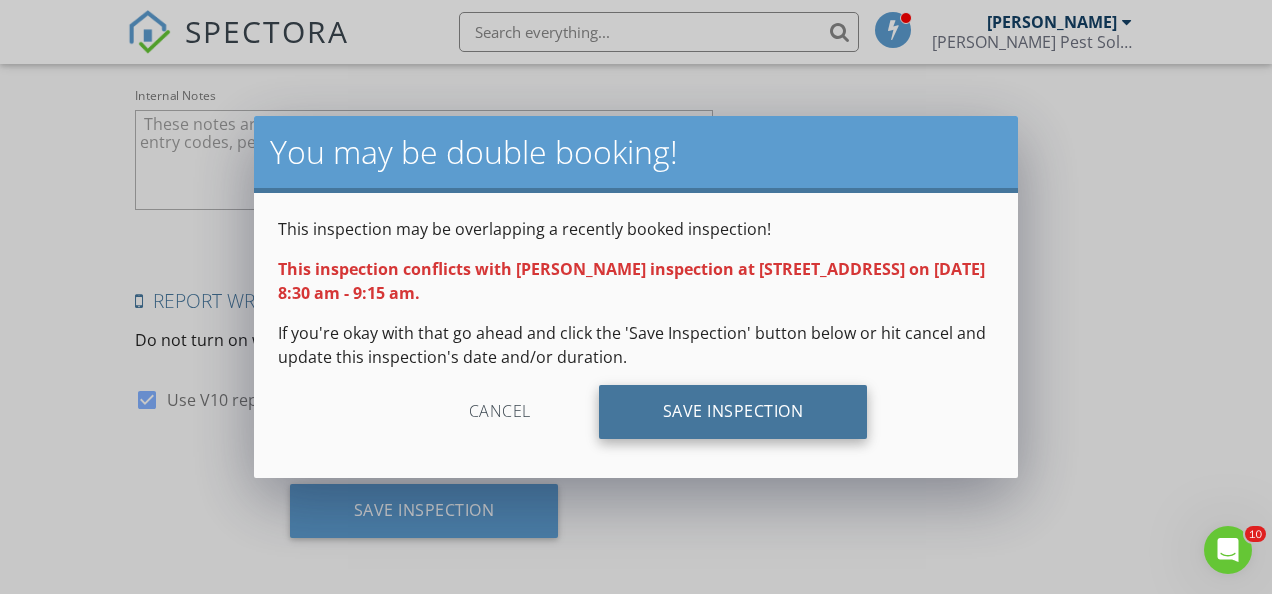 click on "Save Inspection" at bounding box center (733, 412) 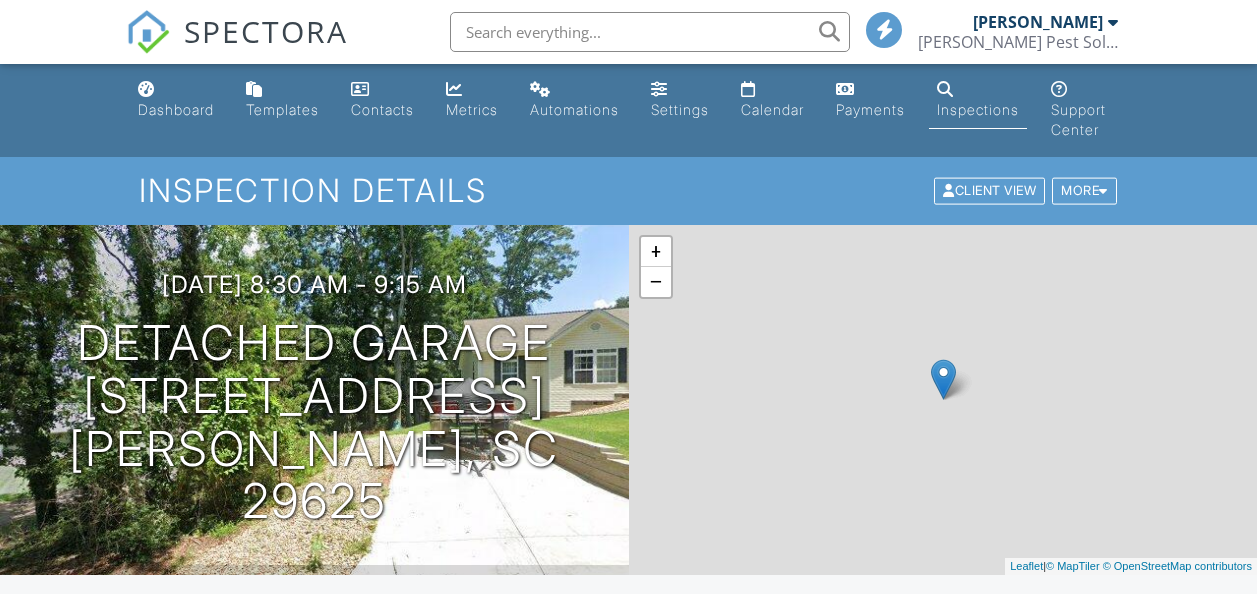 scroll, scrollTop: 0, scrollLeft: 0, axis: both 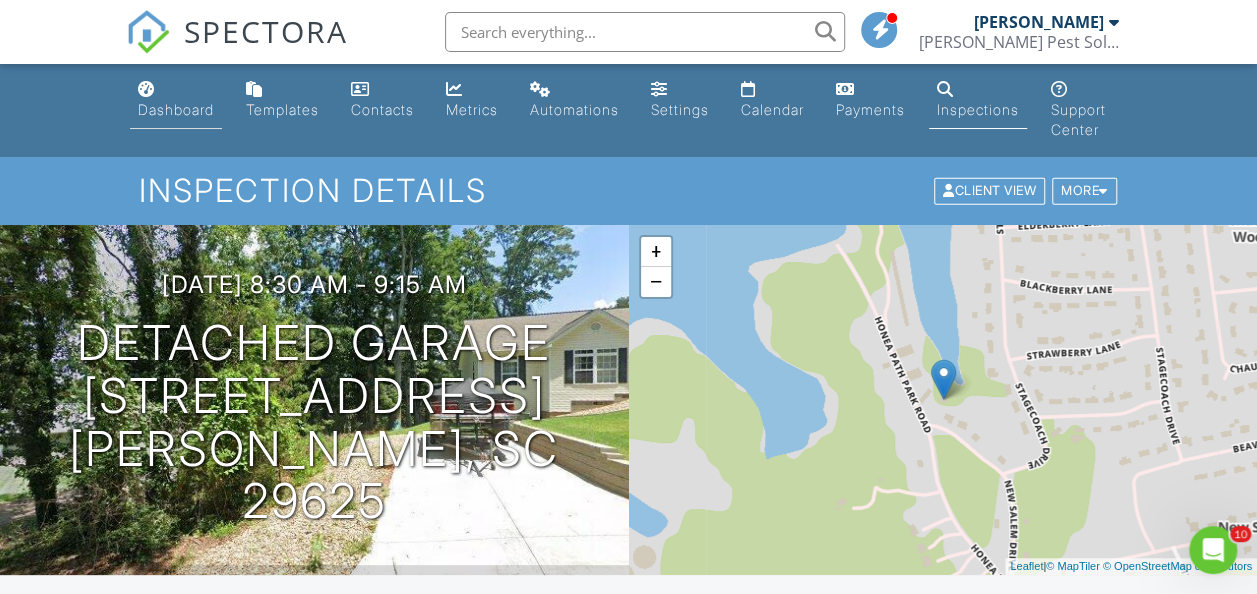 click on "Dashboard" at bounding box center (176, 109) 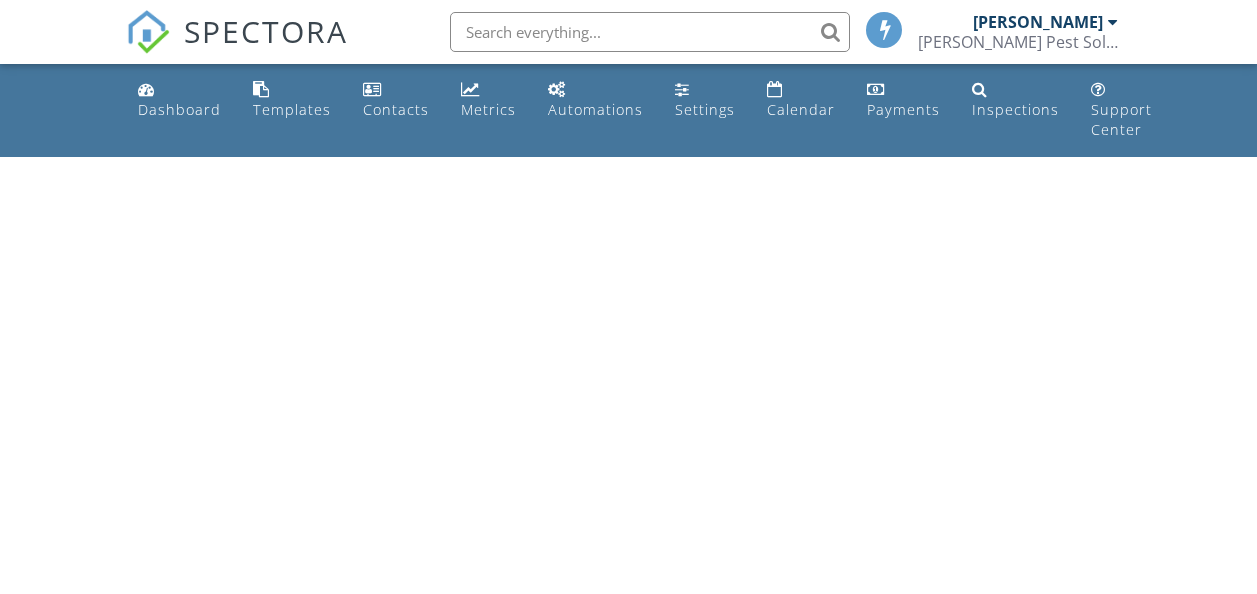 scroll, scrollTop: 0, scrollLeft: 0, axis: both 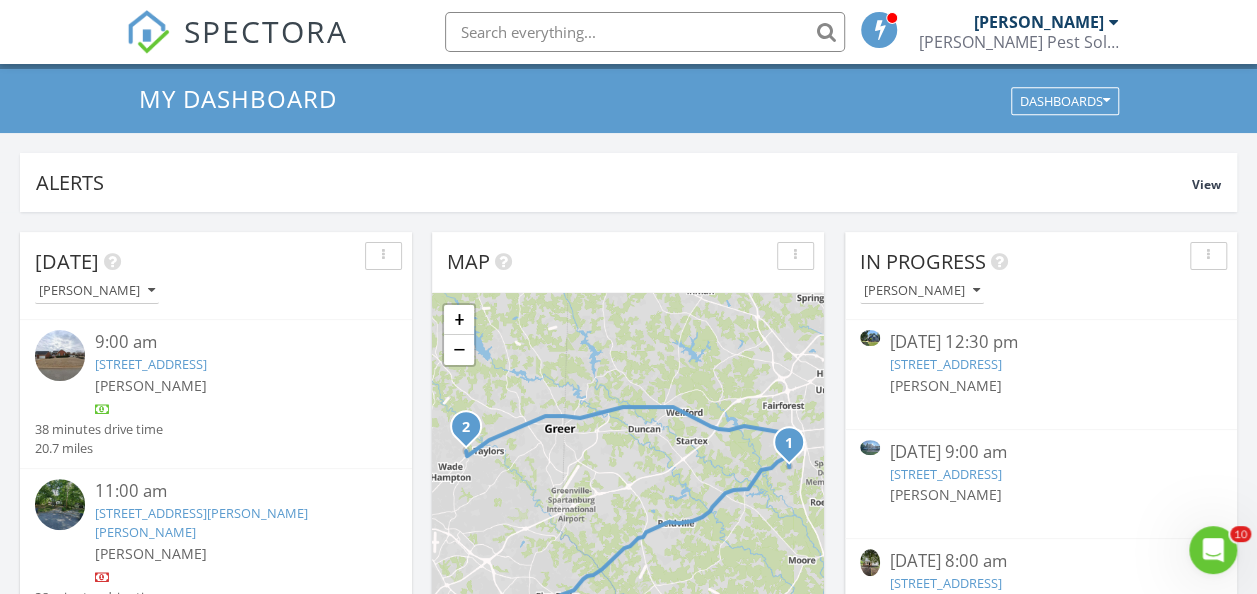 click at bounding box center (880, 29) 